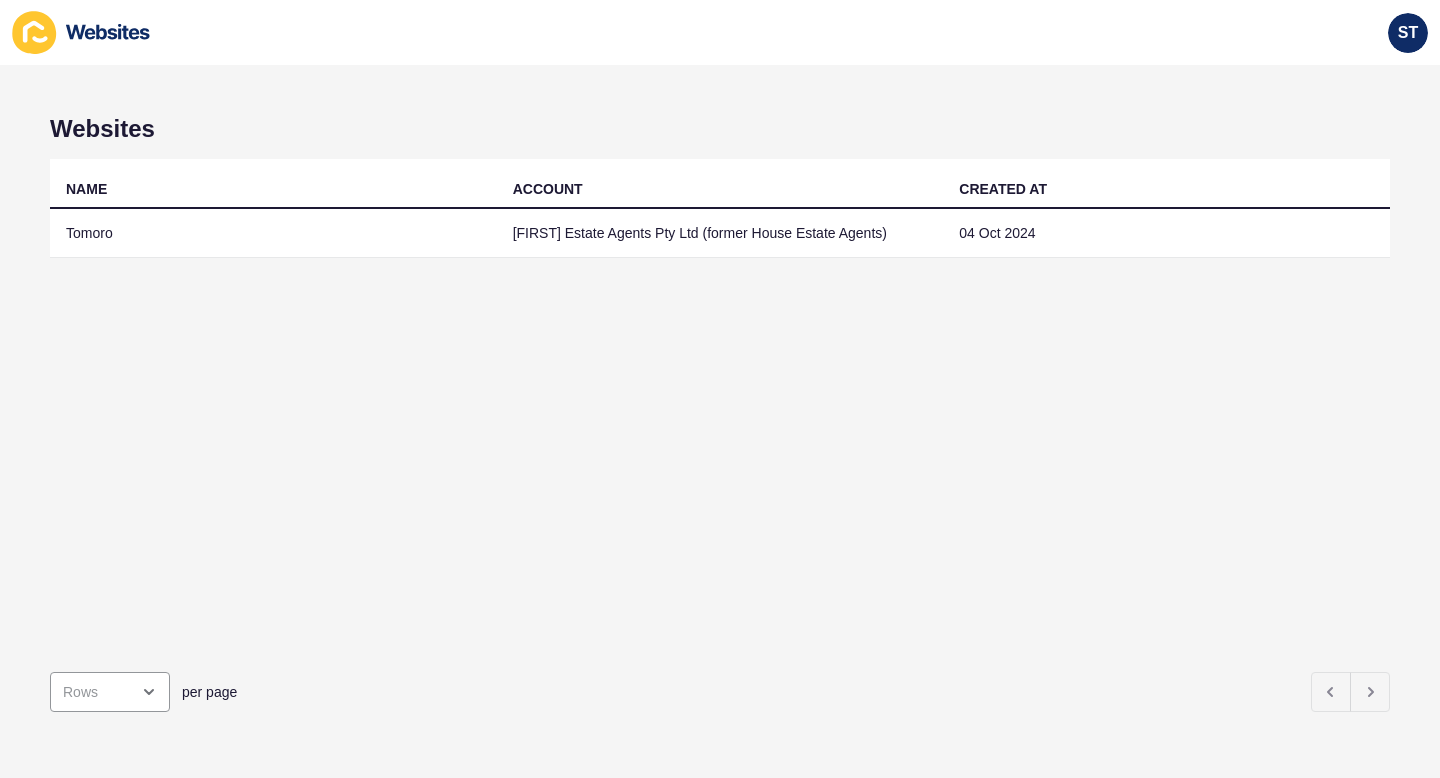 scroll, scrollTop: 0, scrollLeft: 0, axis: both 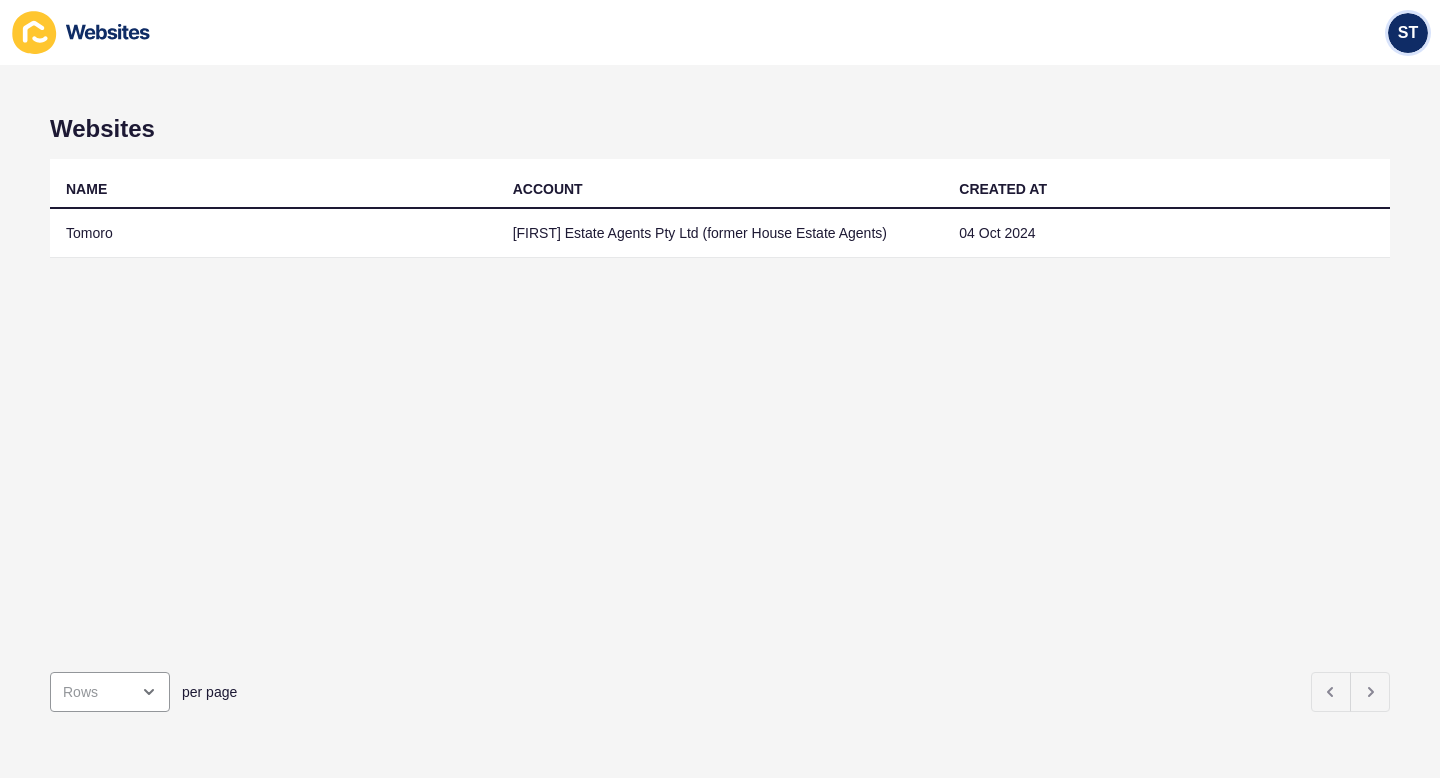 click on "ST" at bounding box center (1408, 33) 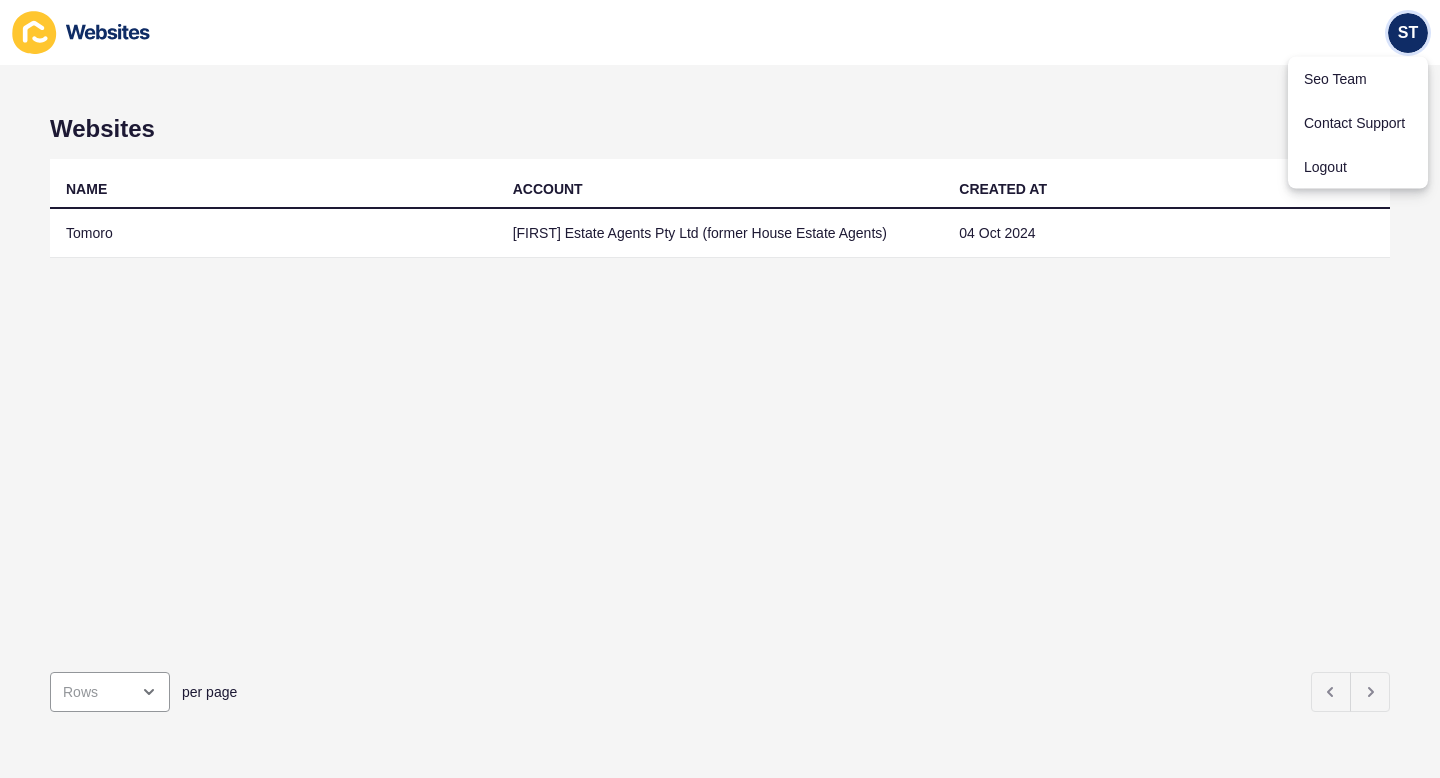 click 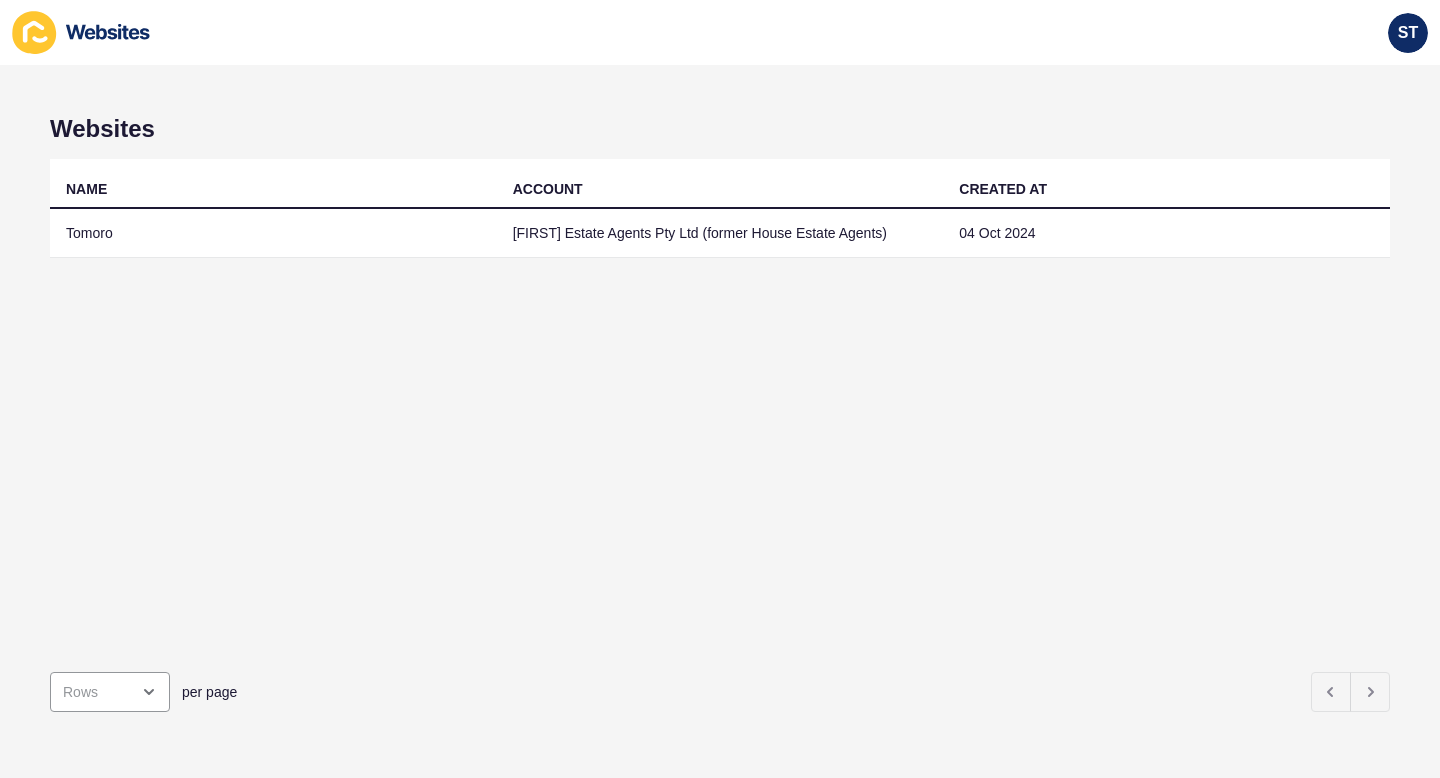 click 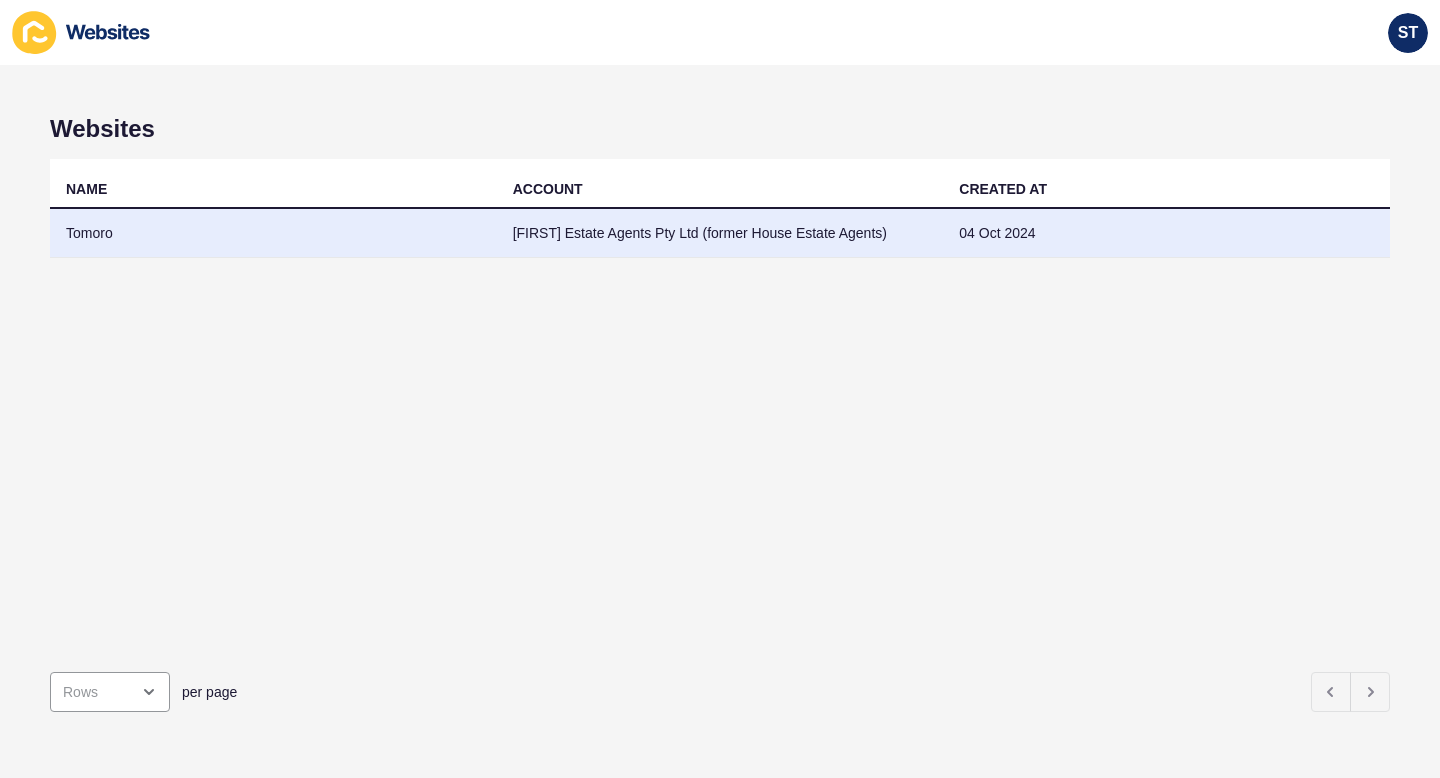click on "Tomoro" at bounding box center (273, 233) 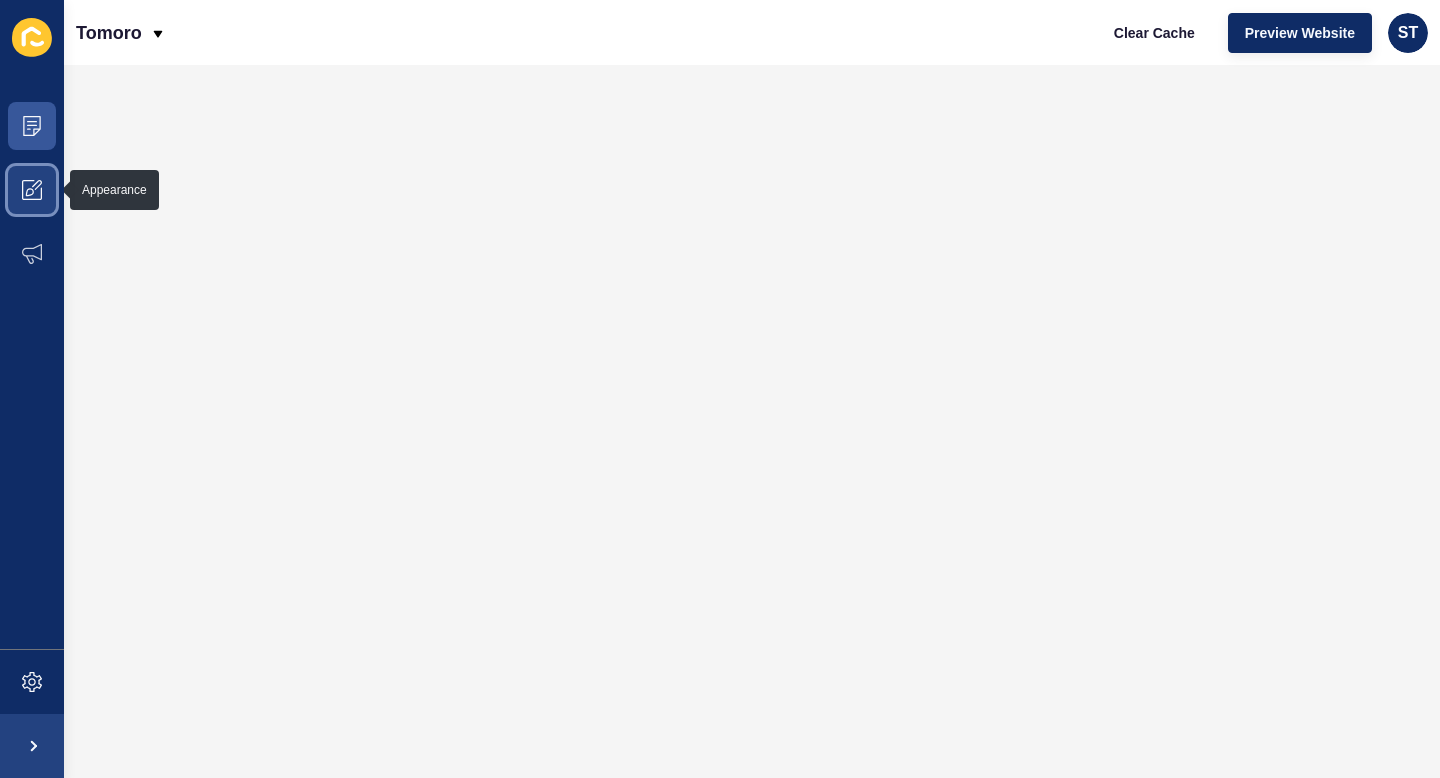 click 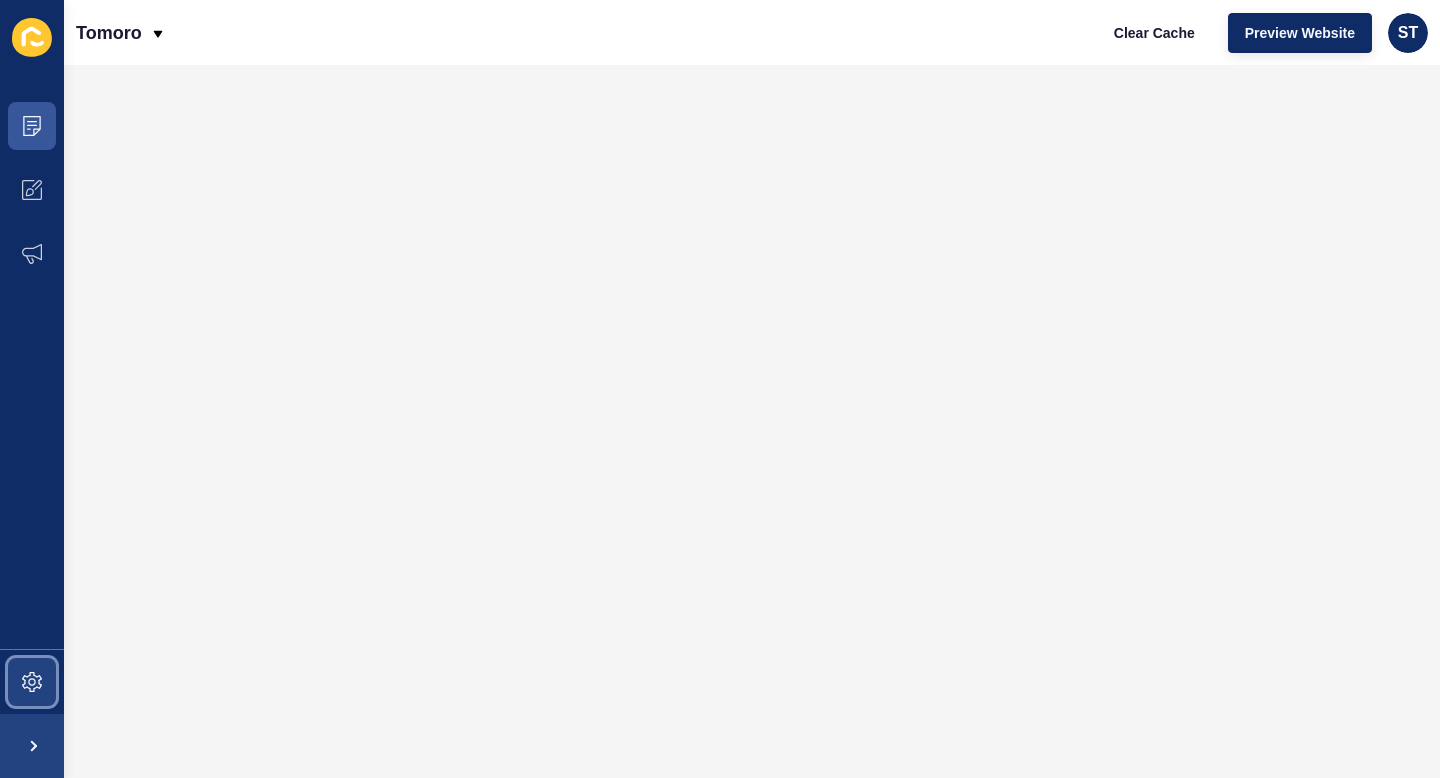click 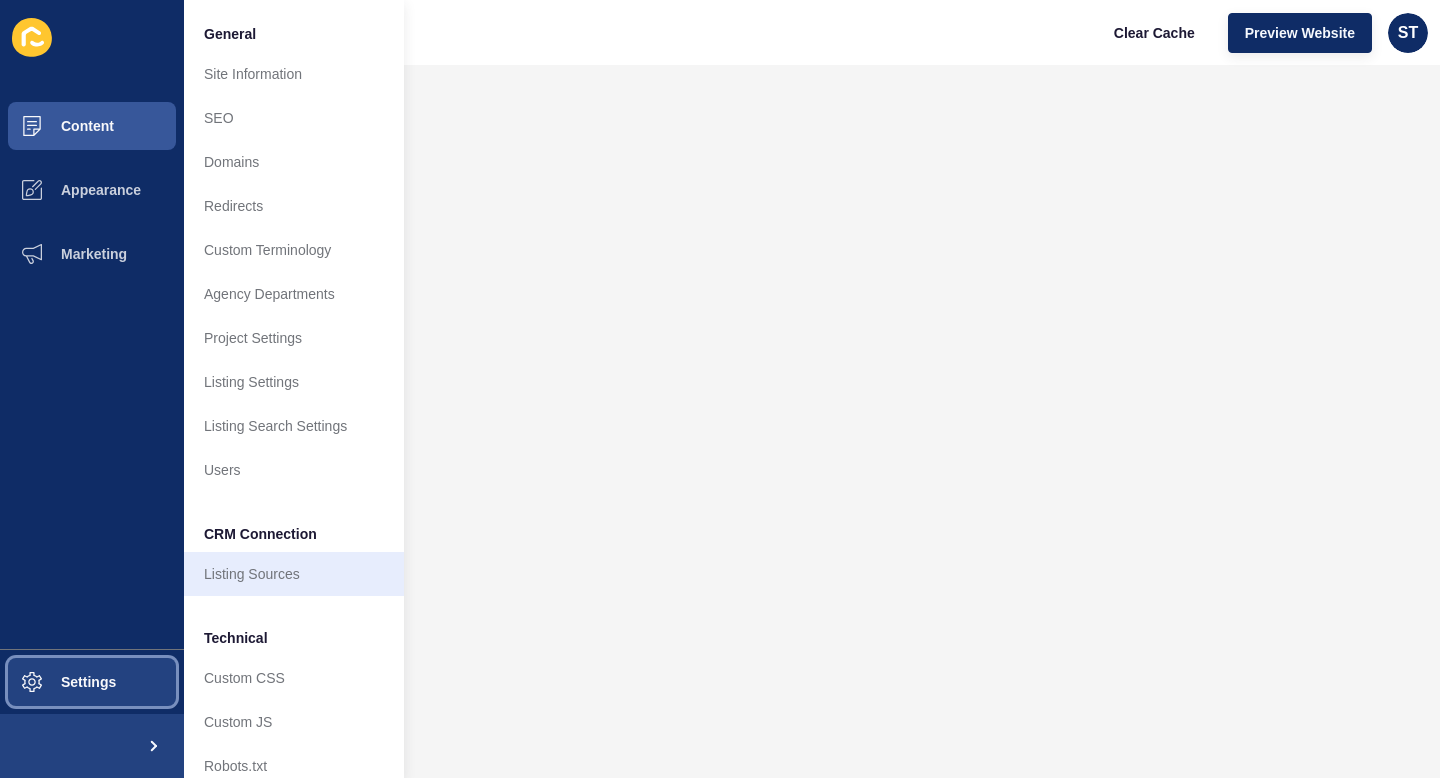 scroll, scrollTop: 22, scrollLeft: 0, axis: vertical 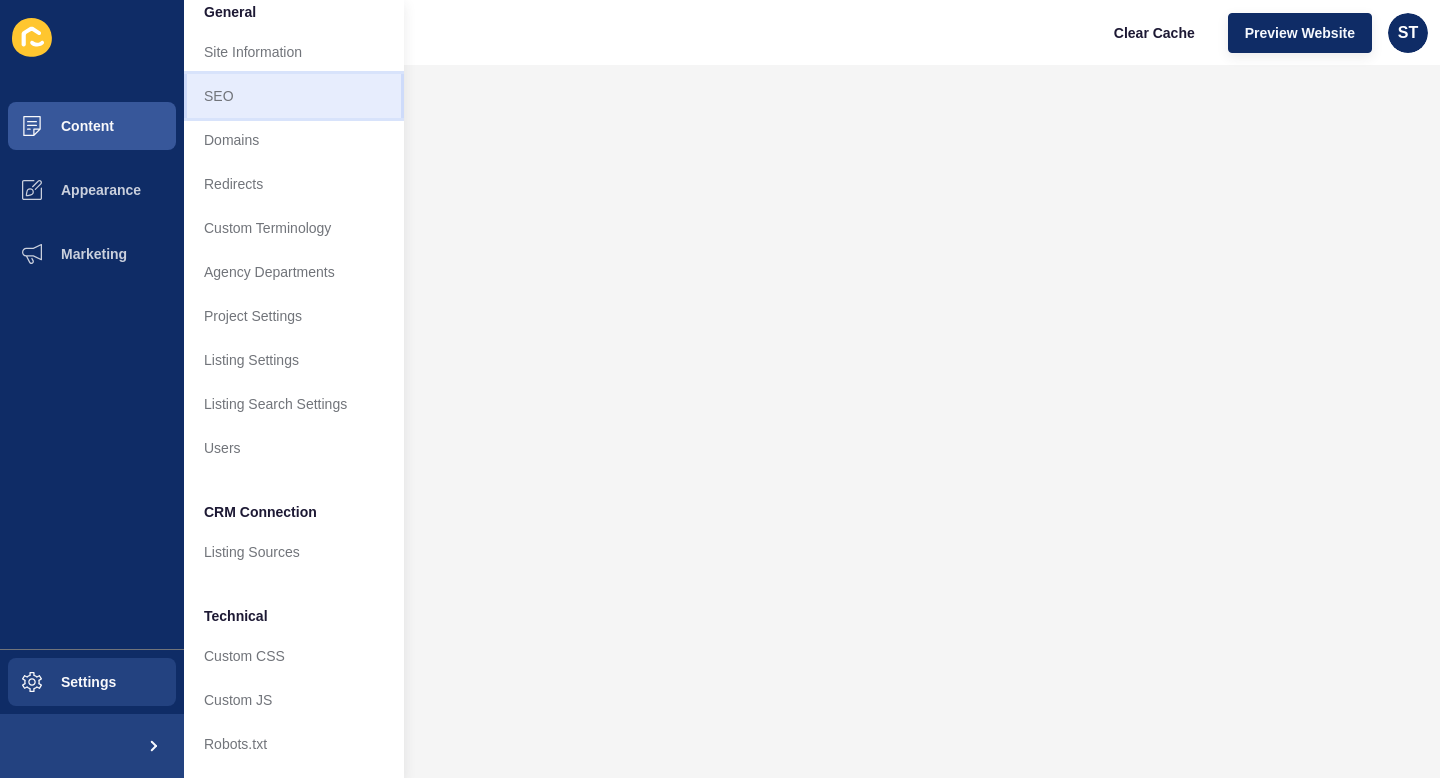 click on "SEO" at bounding box center (294, 96) 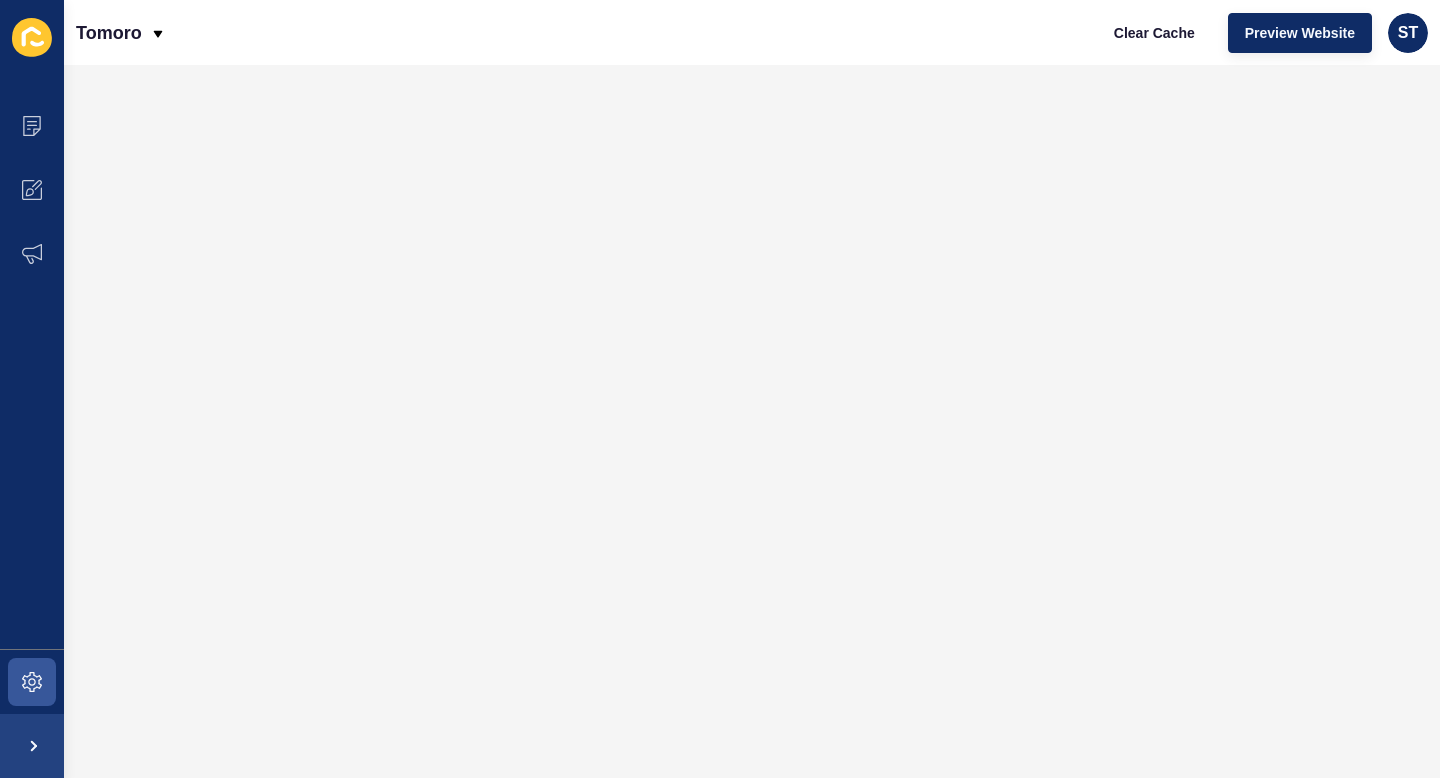 scroll, scrollTop: 0, scrollLeft: 0, axis: both 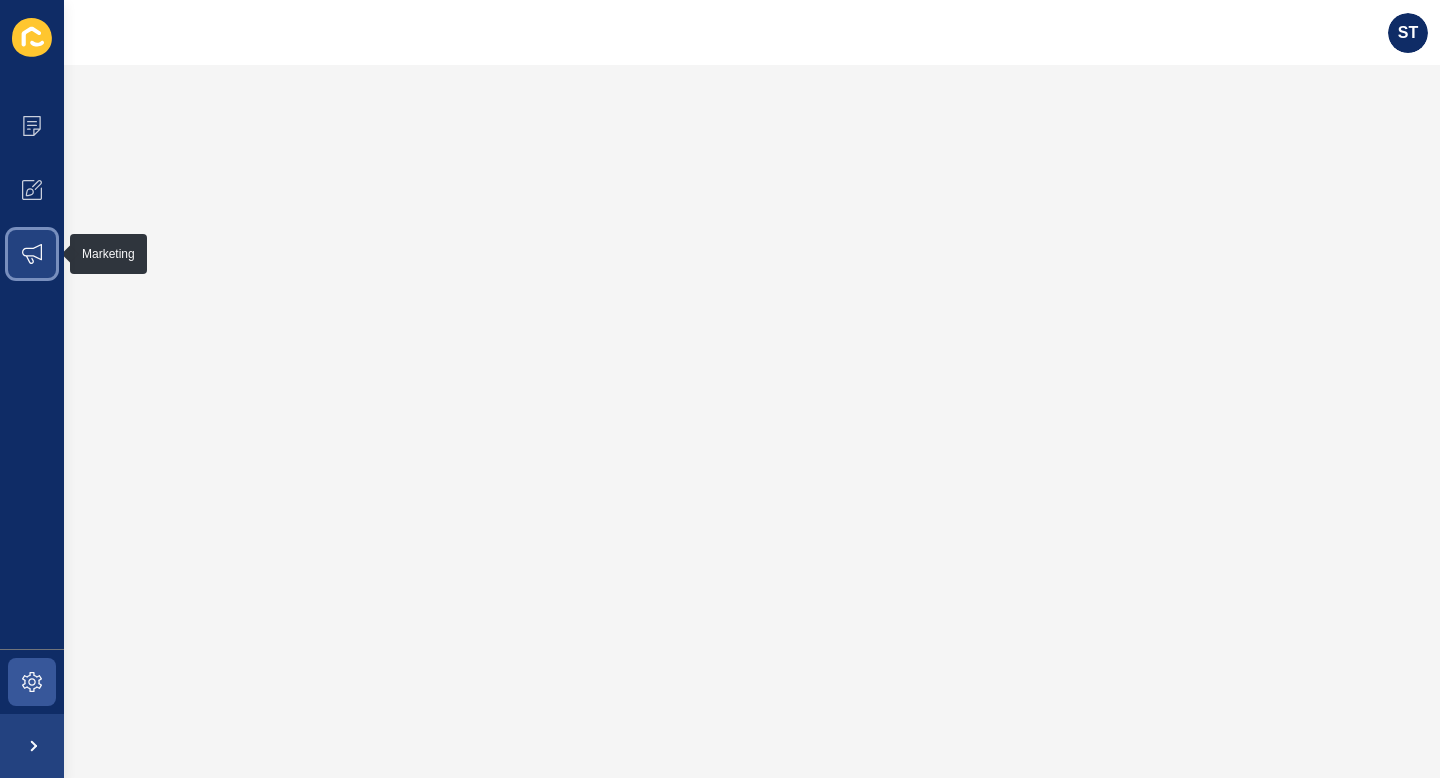 click 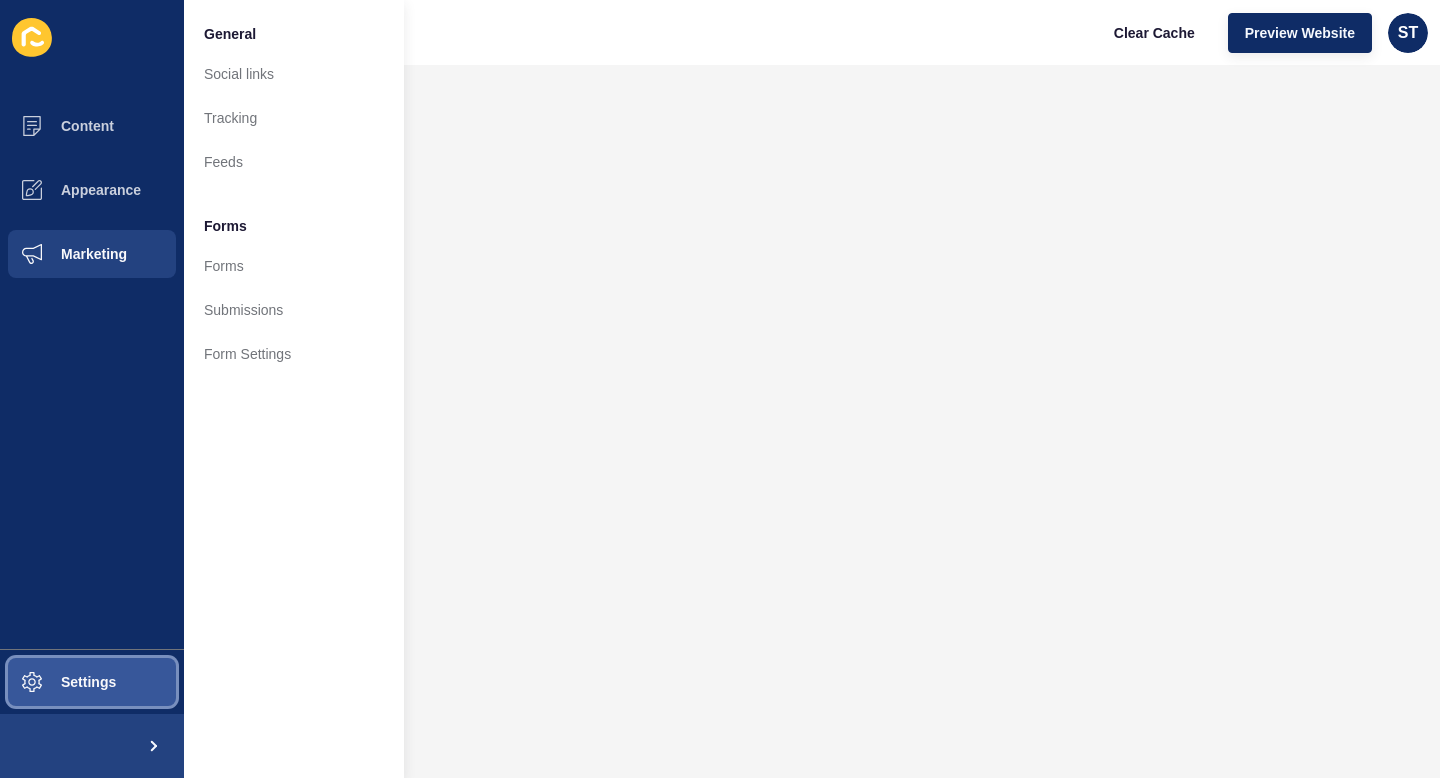 click on "Settings" at bounding box center [56, 682] 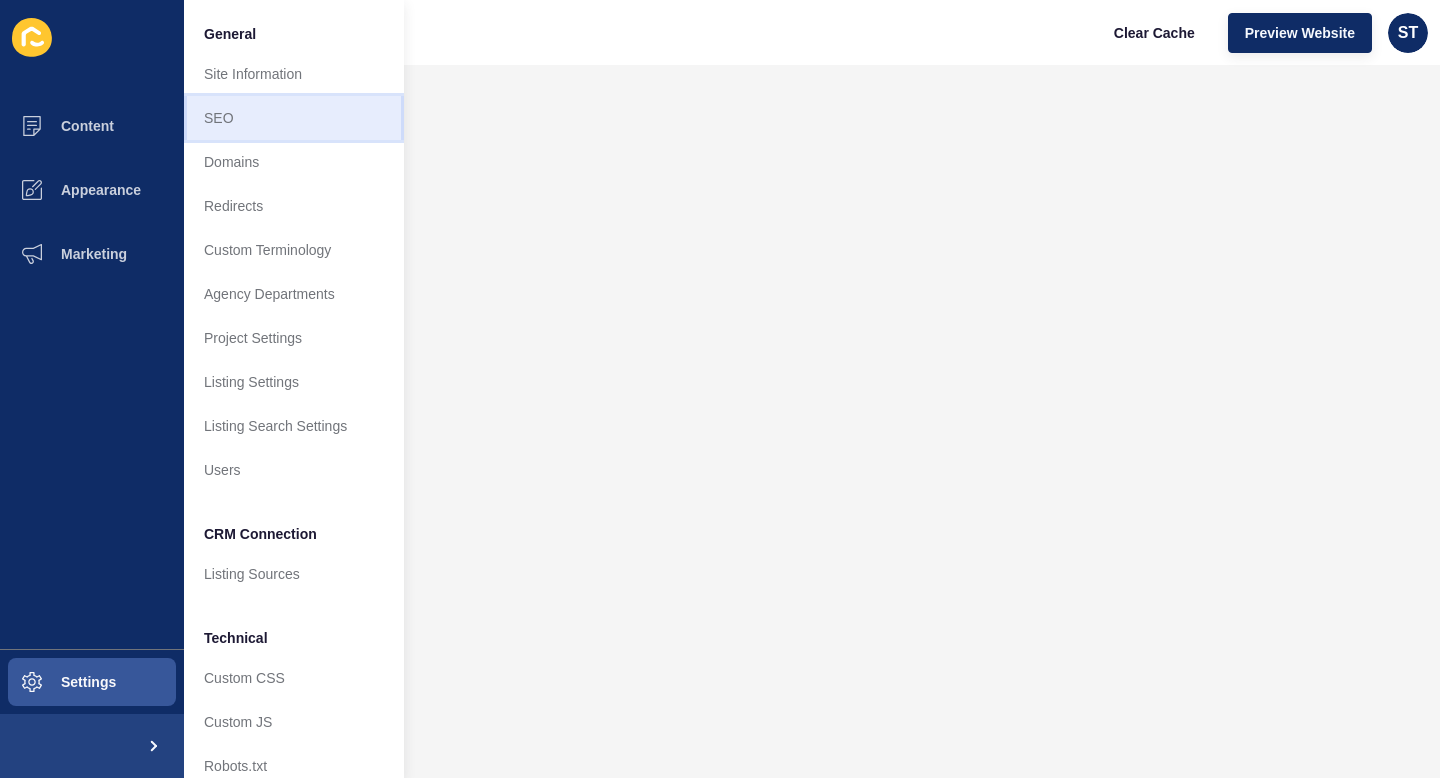 click on "SEO" at bounding box center [294, 118] 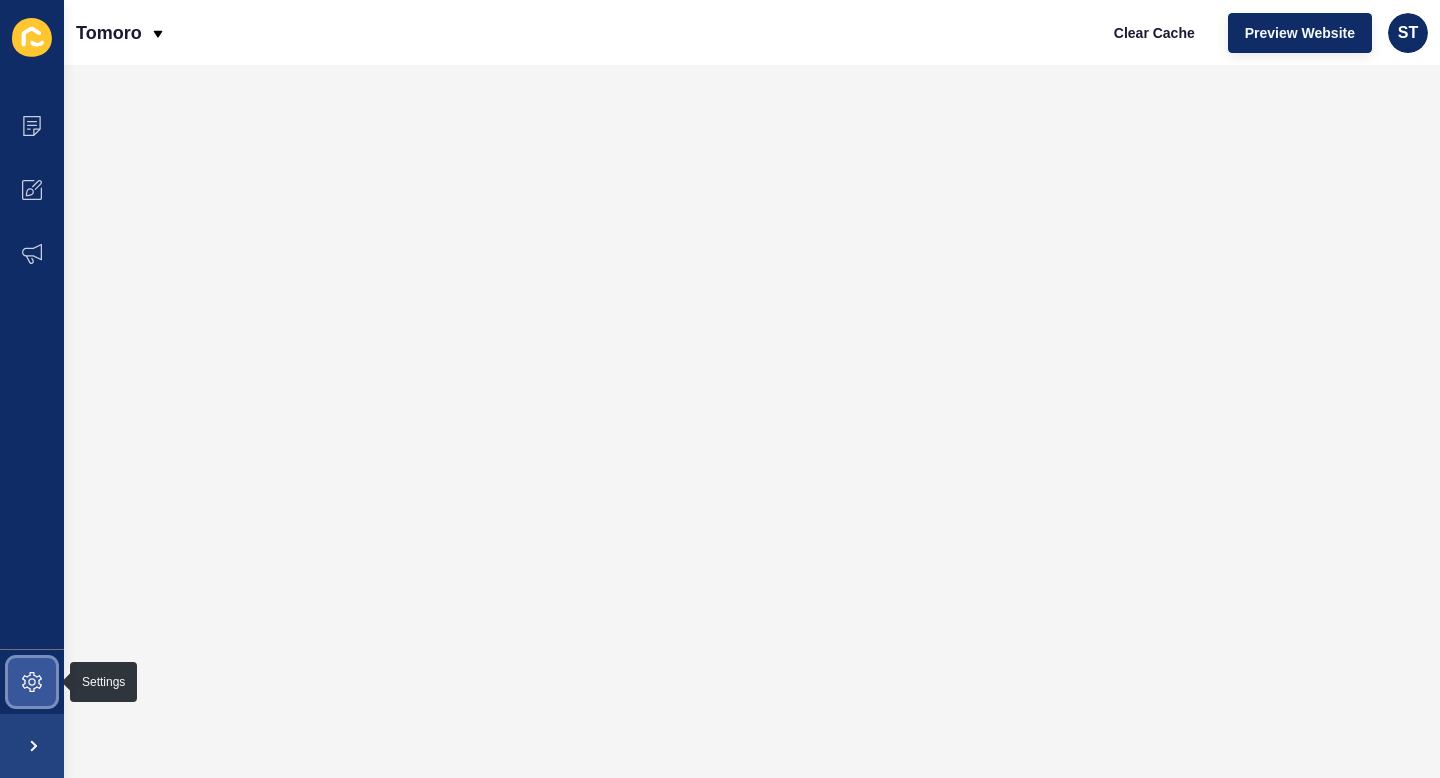 click at bounding box center [32, 682] 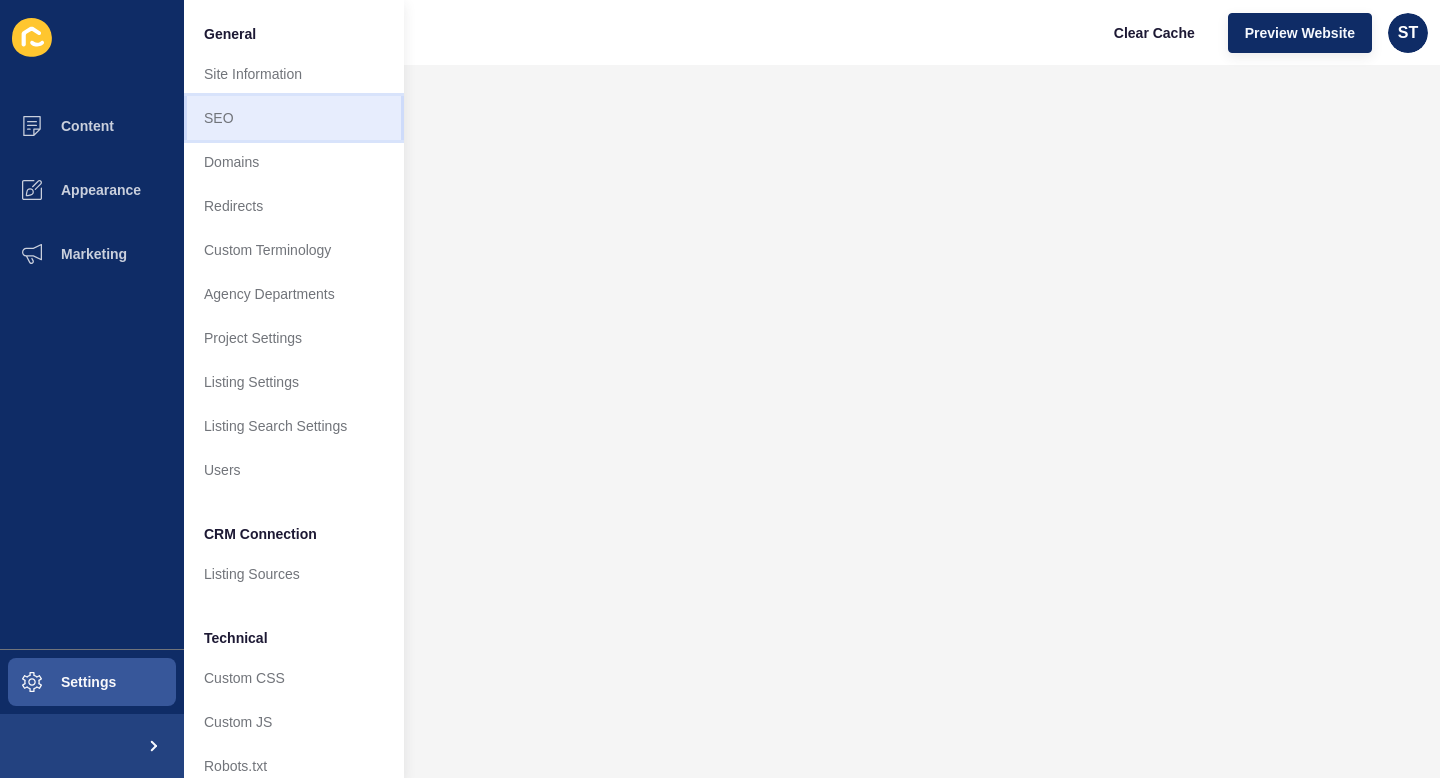 click on "SEO" at bounding box center (294, 118) 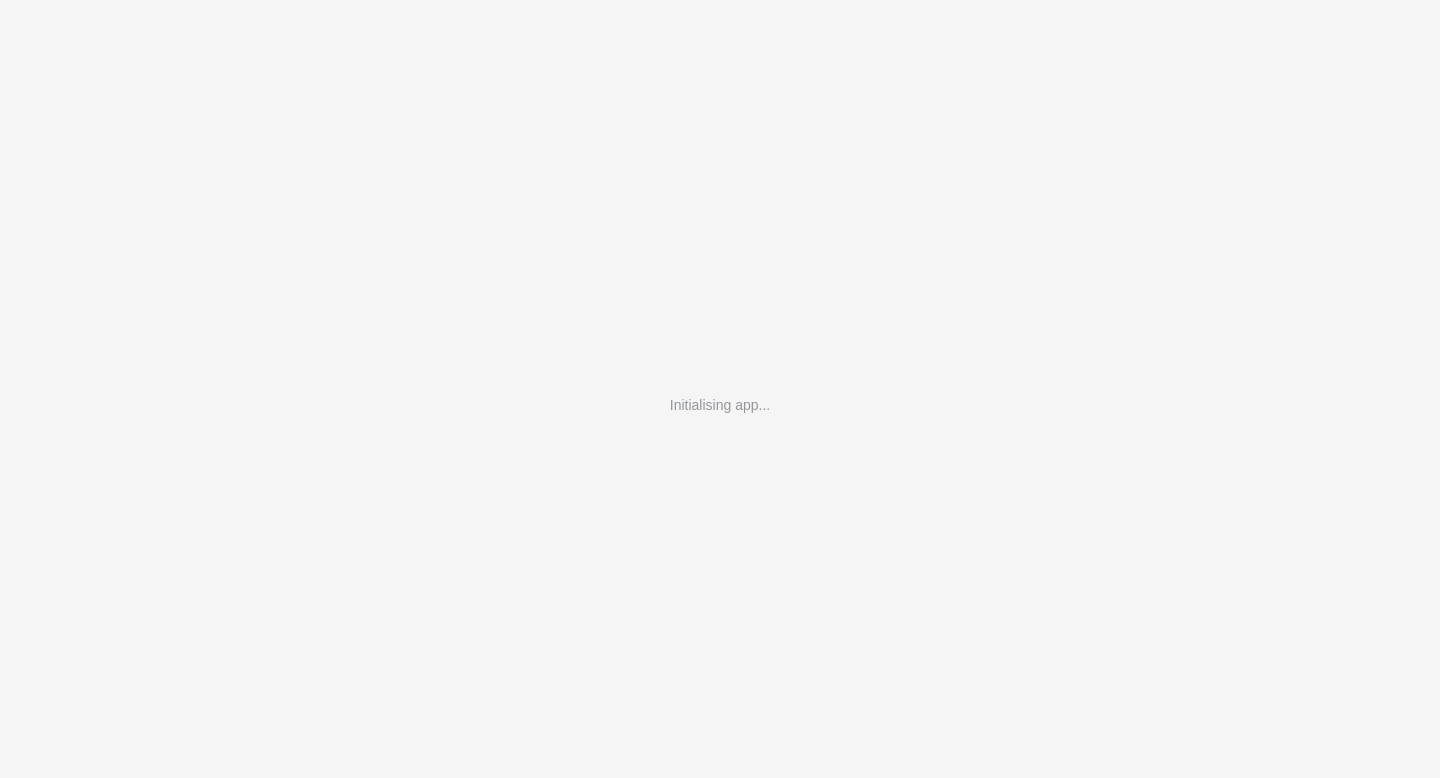scroll, scrollTop: 0, scrollLeft: 0, axis: both 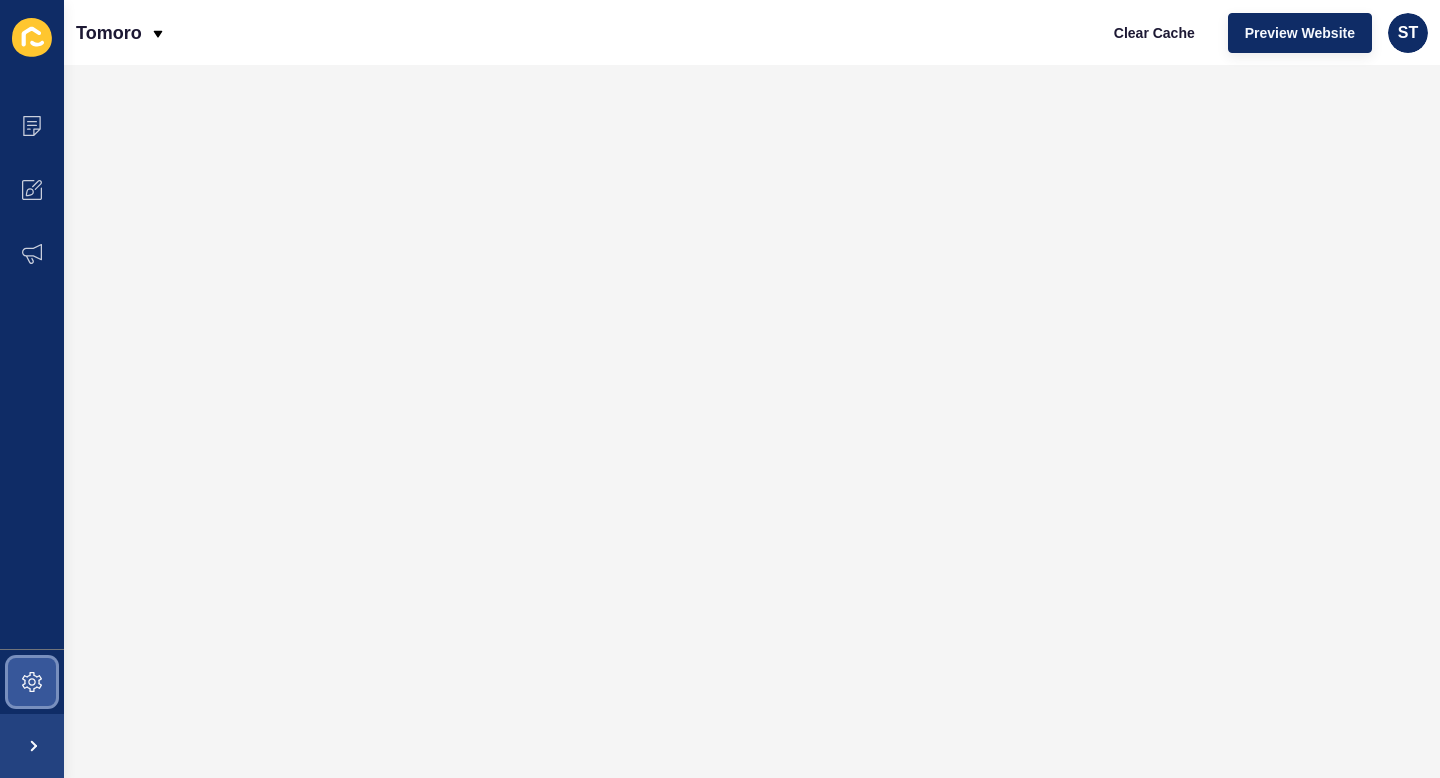 click 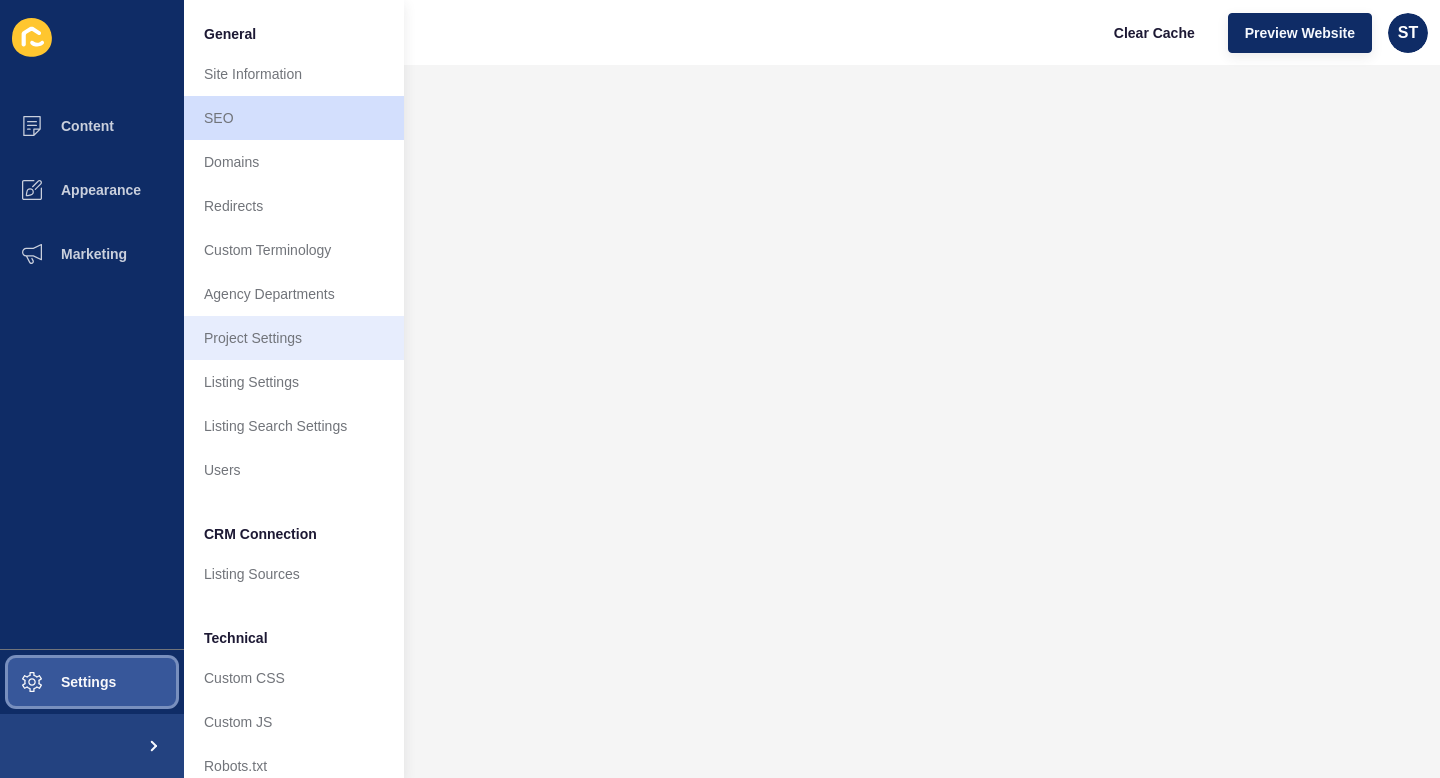 scroll, scrollTop: 22, scrollLeft: 0, axis: vertical 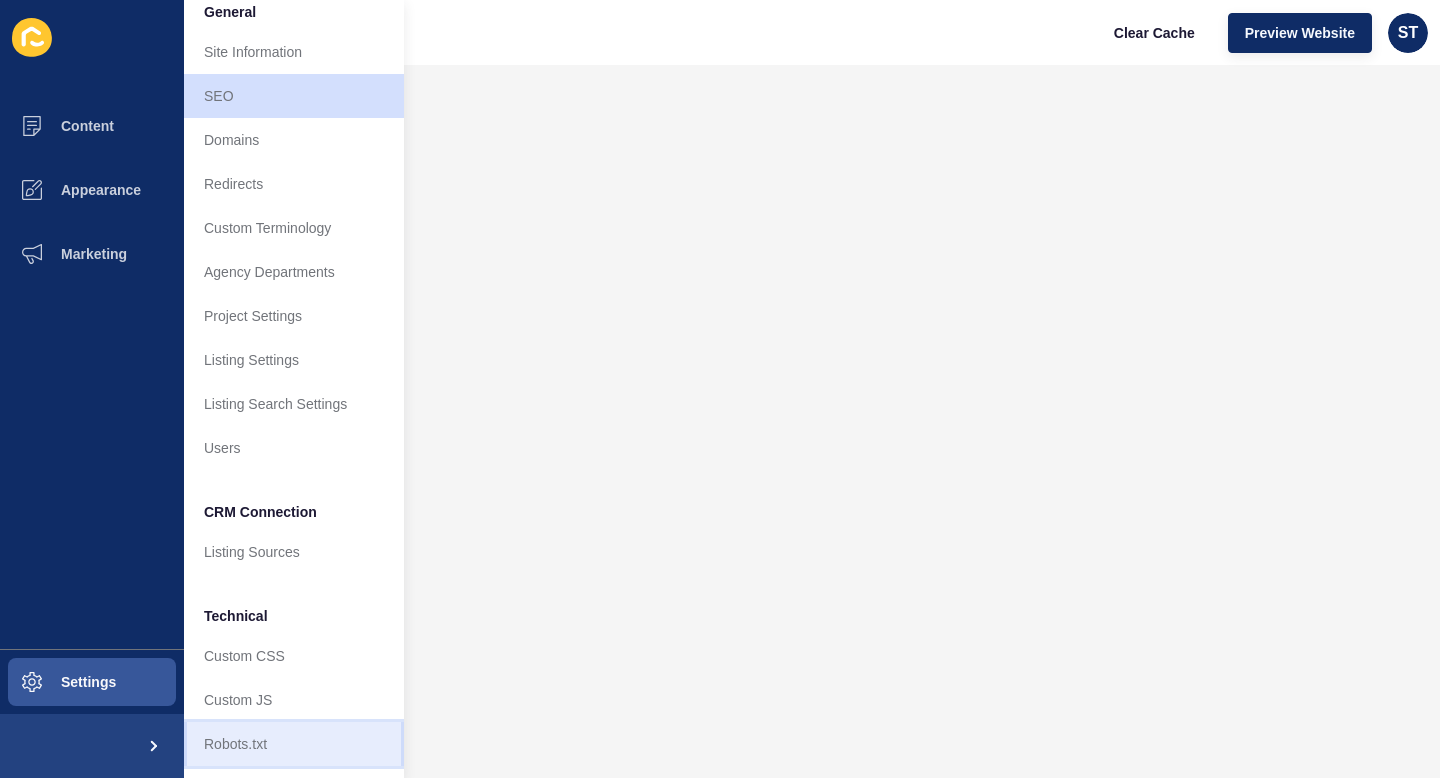 click on "Robots.txt" at bounding box center (294, 744) 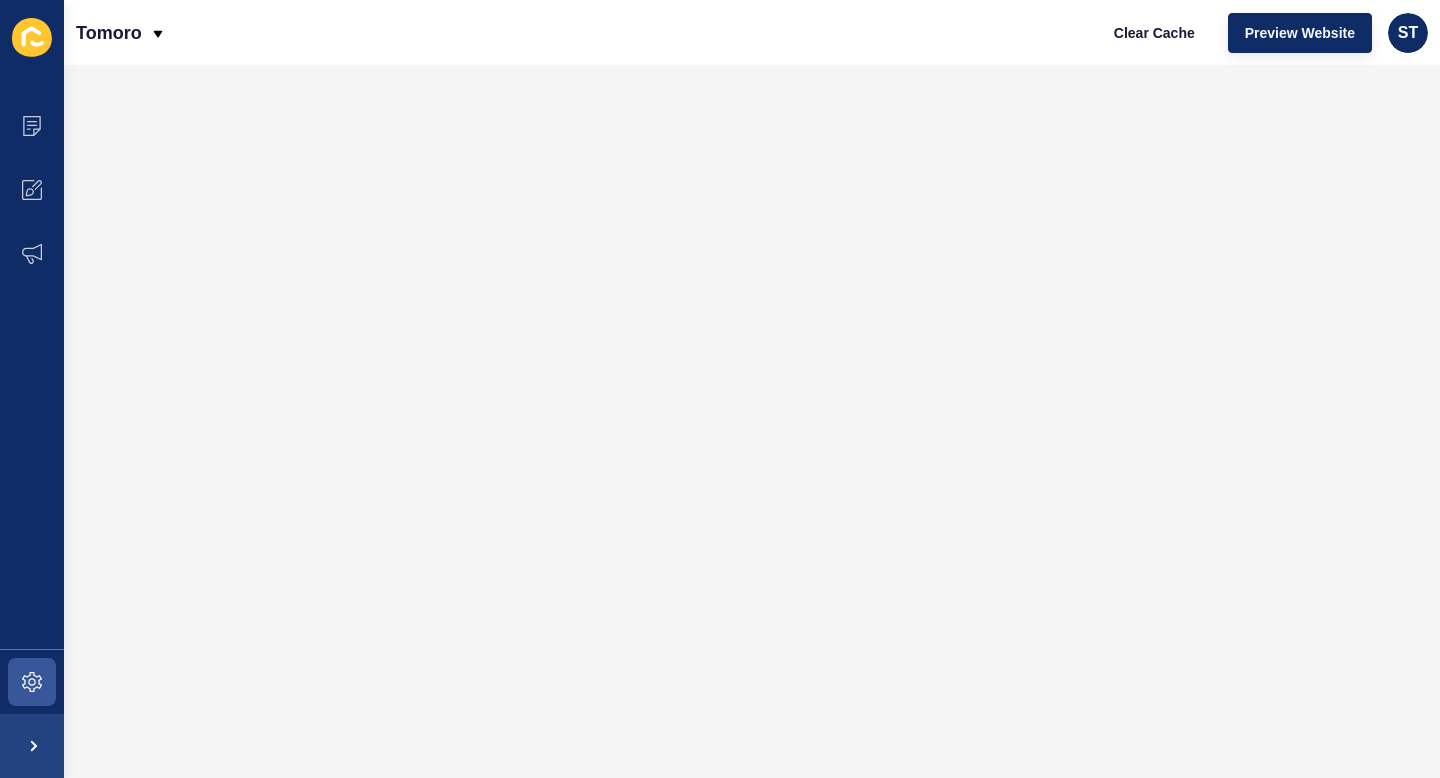 scroll, scrollTop: 0, scrollLeft: 0, axis: both 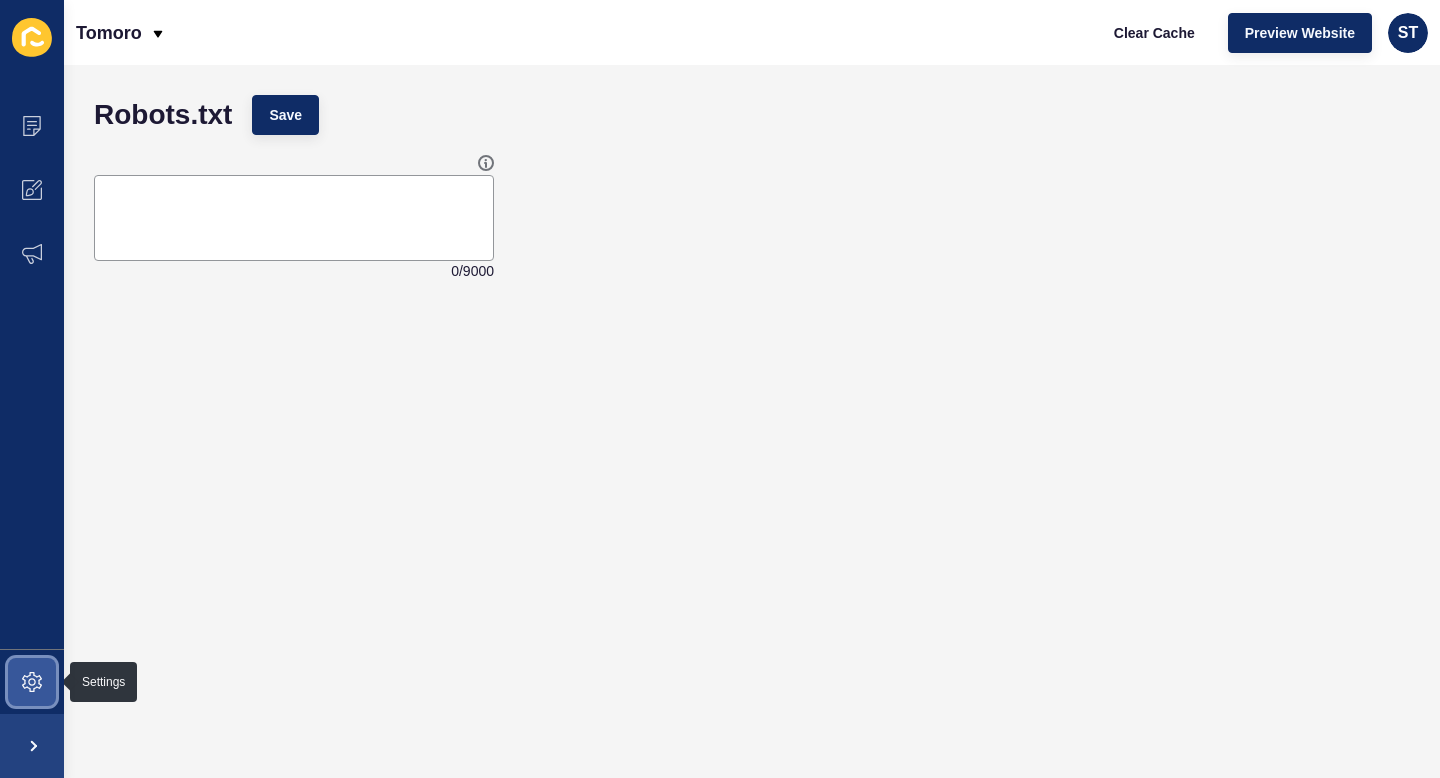 click 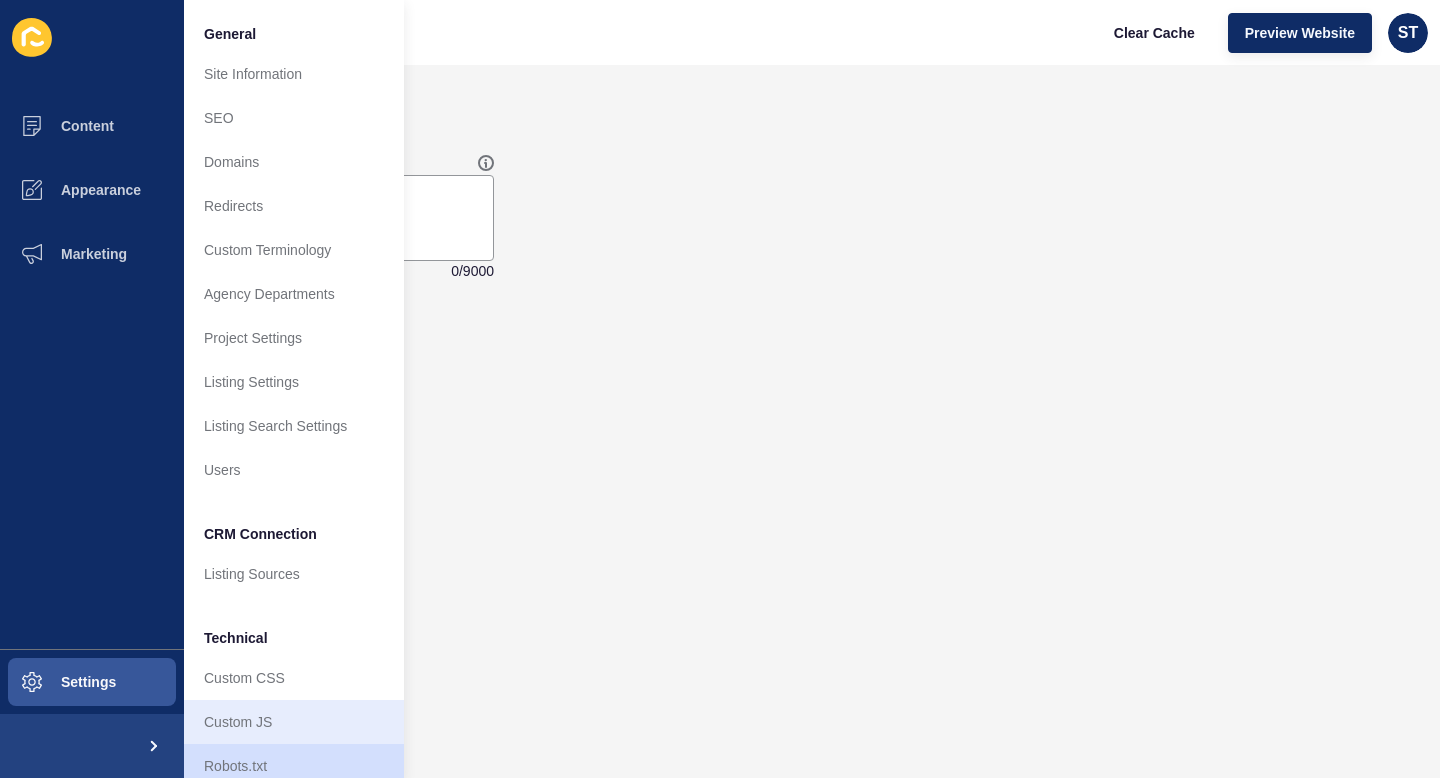 click on "Custom JS" at bounding box center (294, 722) 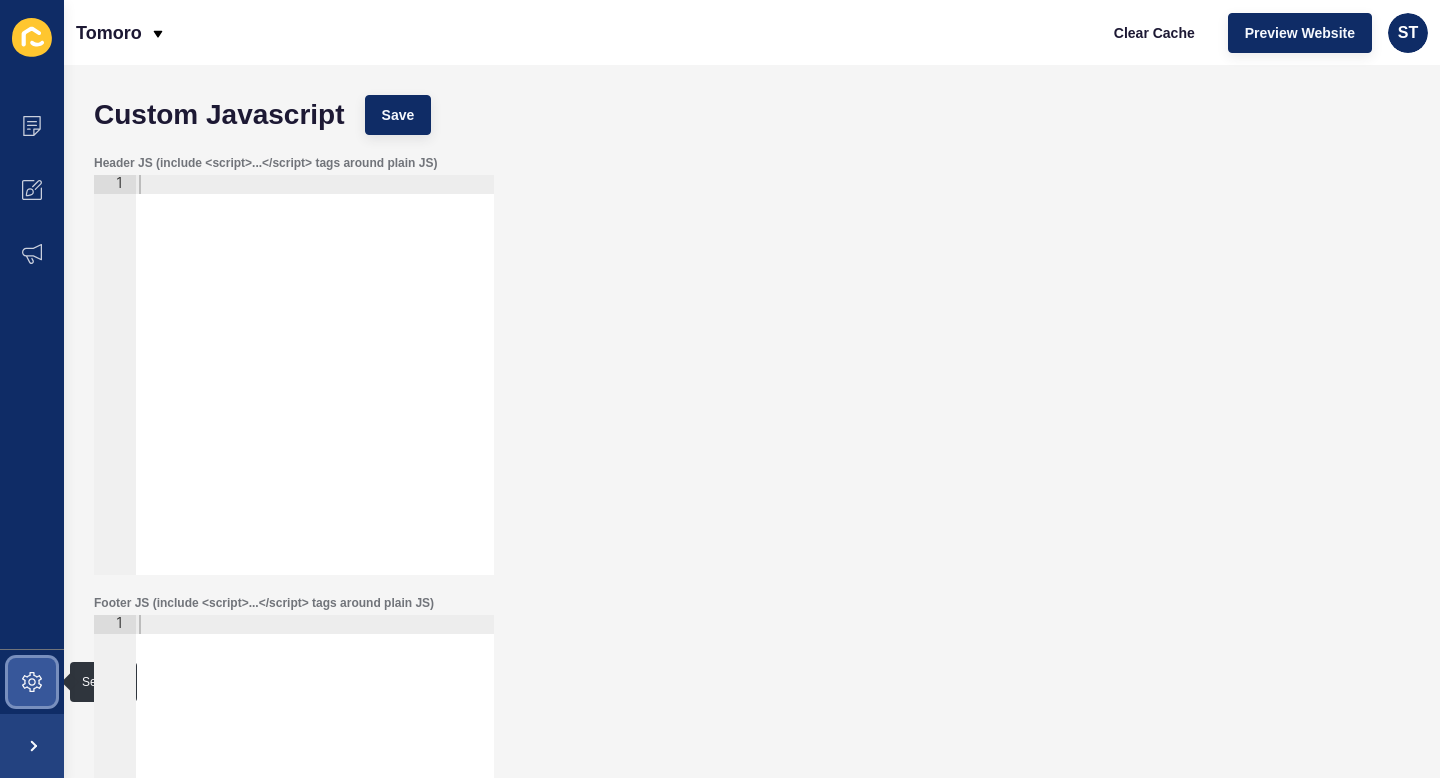 click 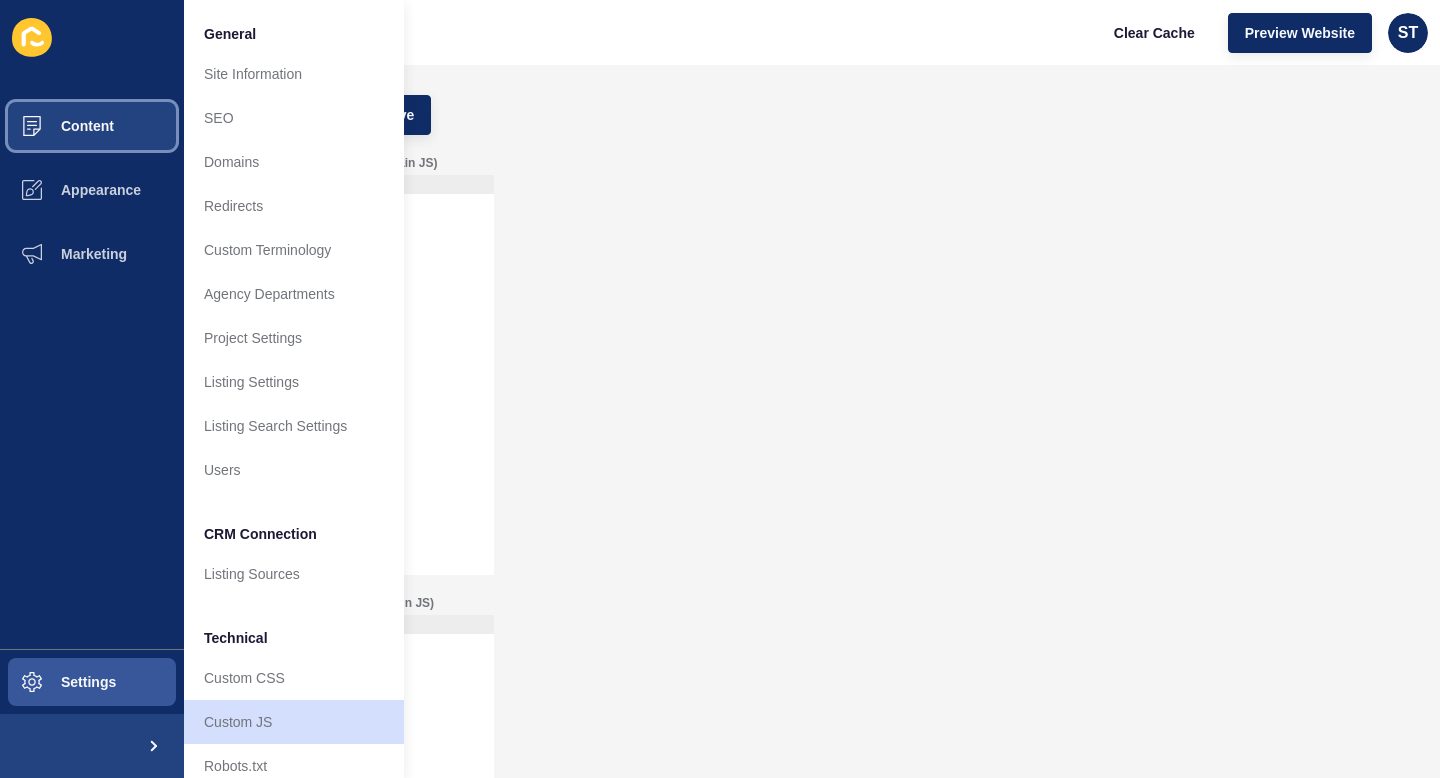 click on "Content" at bounding box center [55, 126] 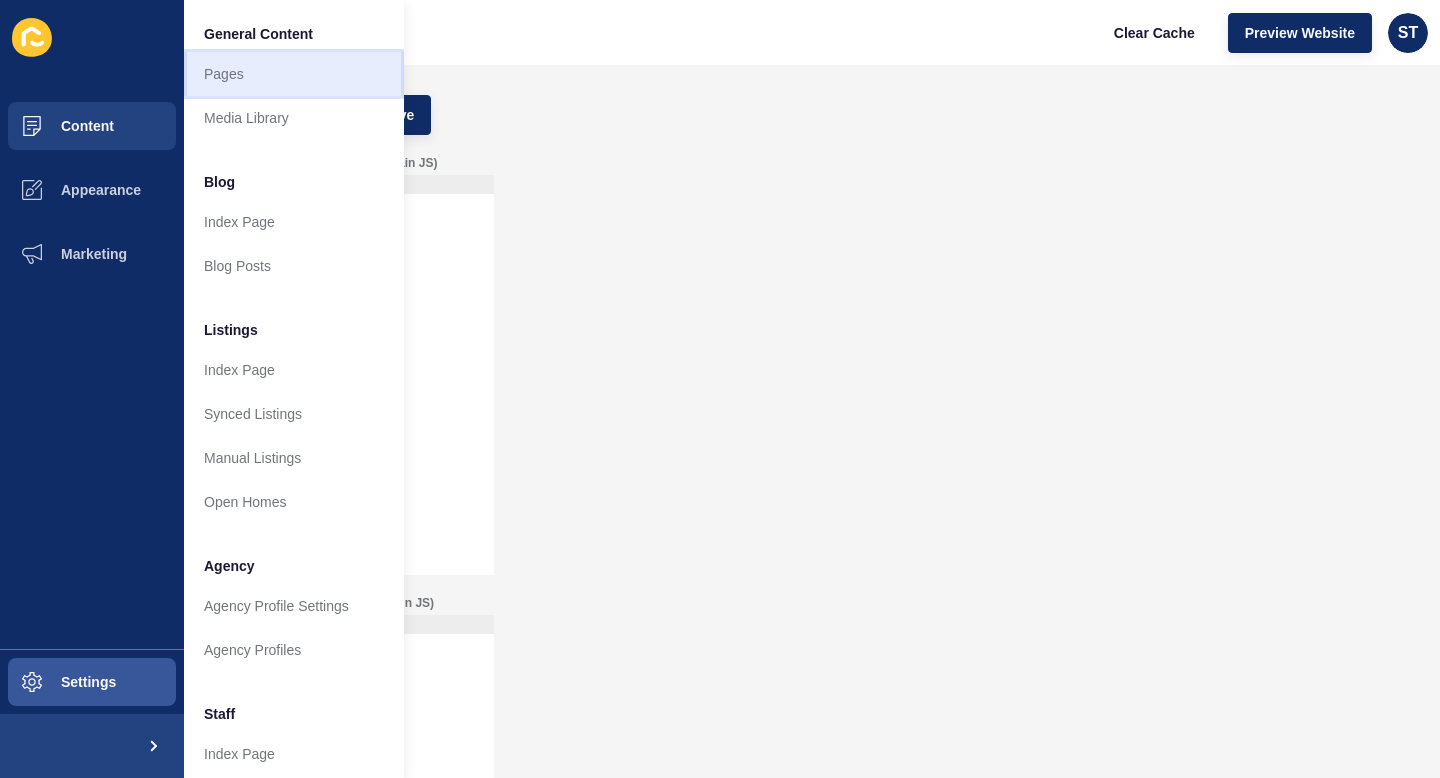 click on "Pages" at bounding box center [294, 74] 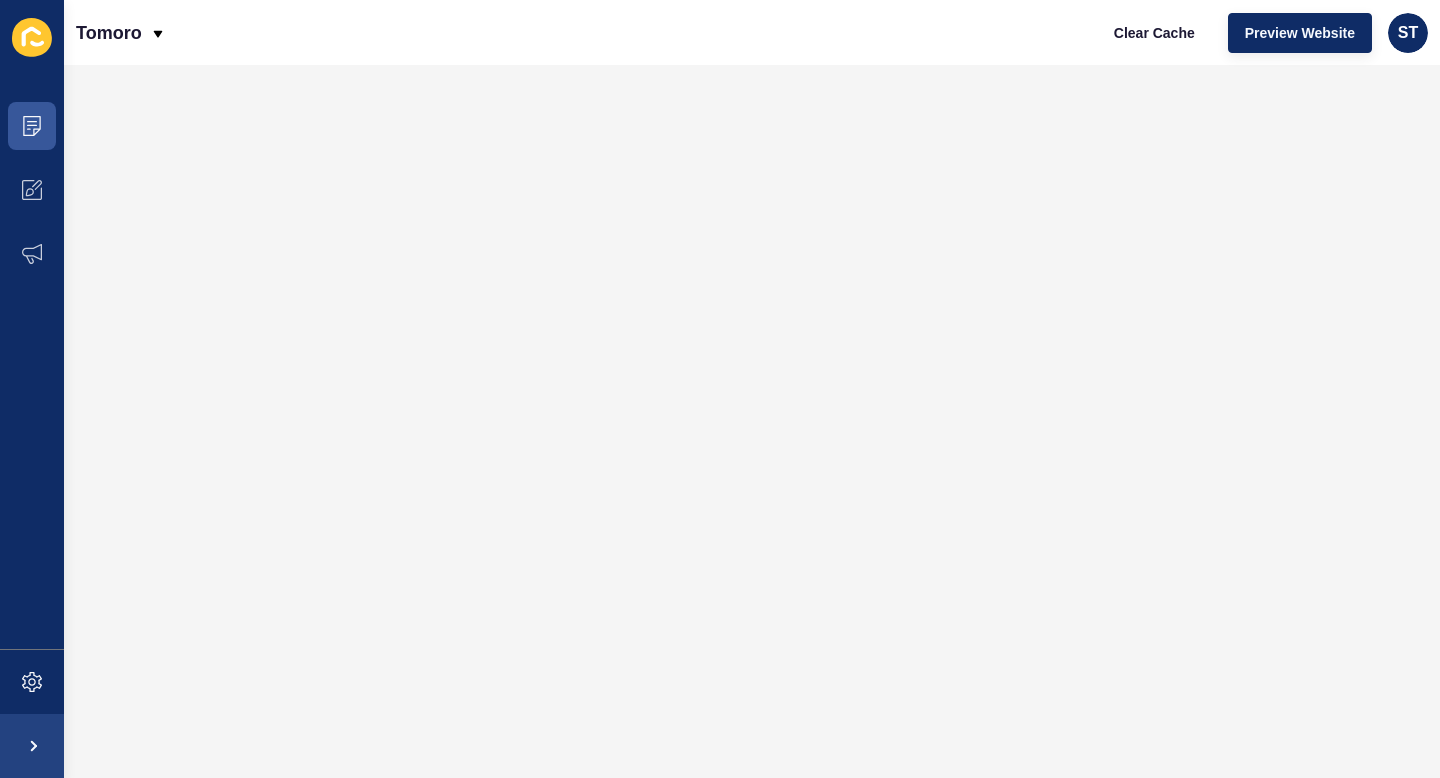 click 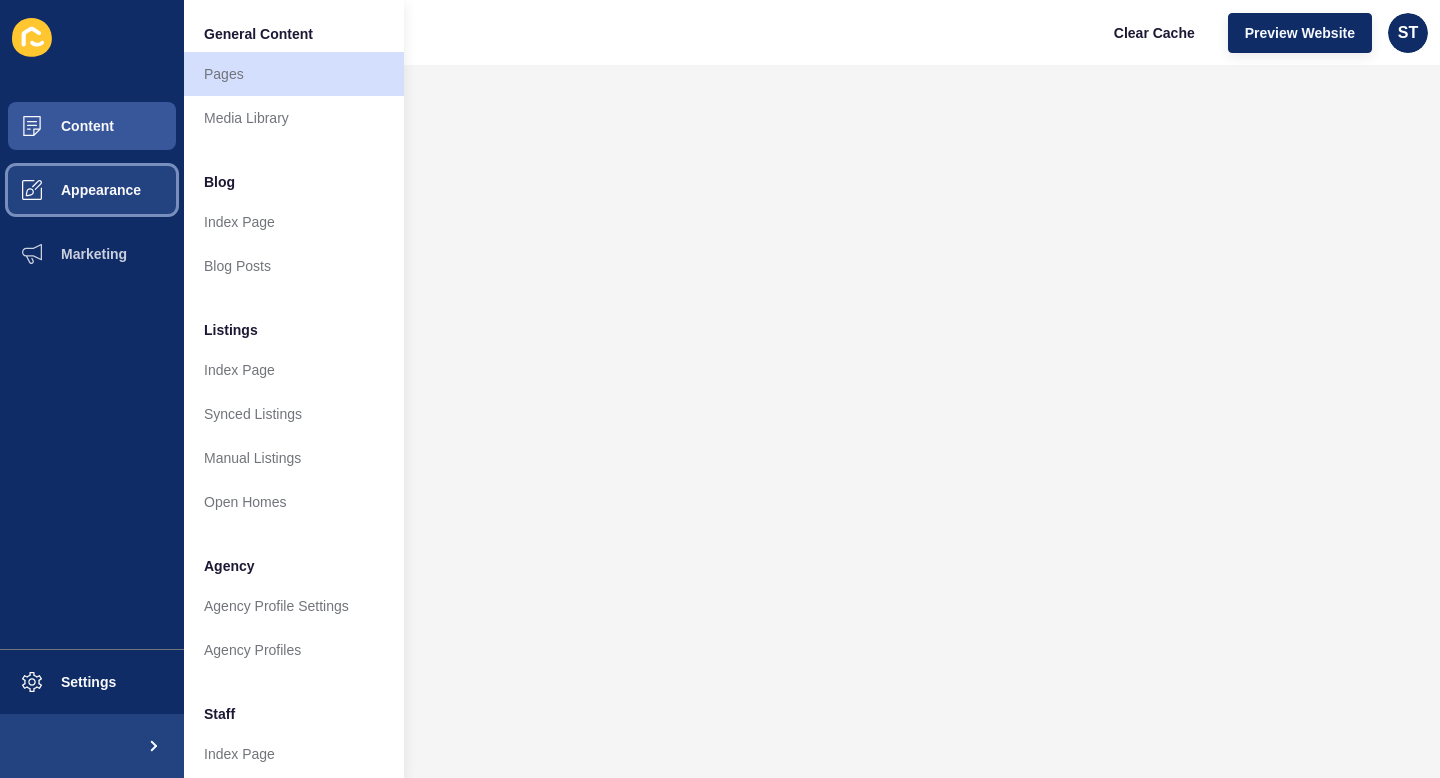 click on "Appearance" at bounding box center (69, 190) 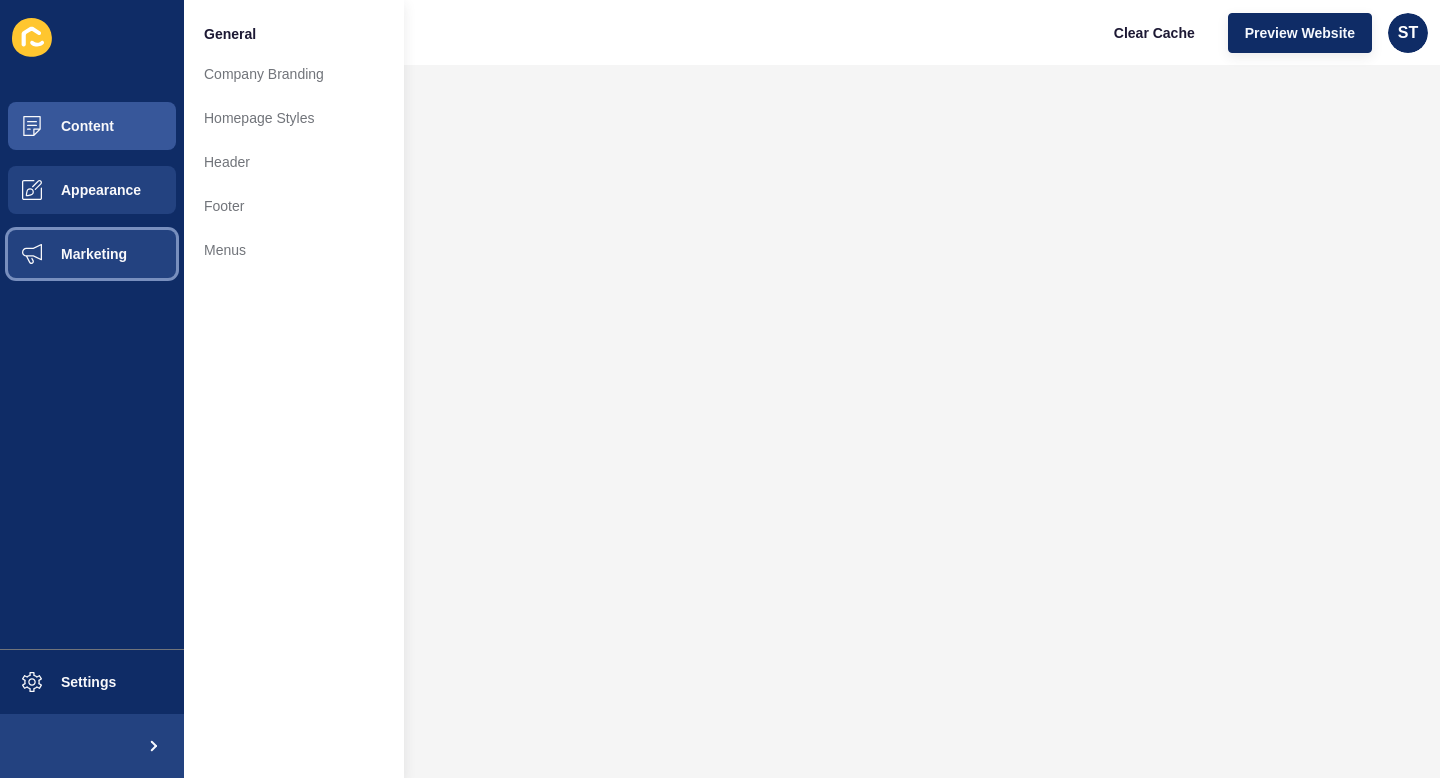click on "Marketing" at bounding box center [92, 254] 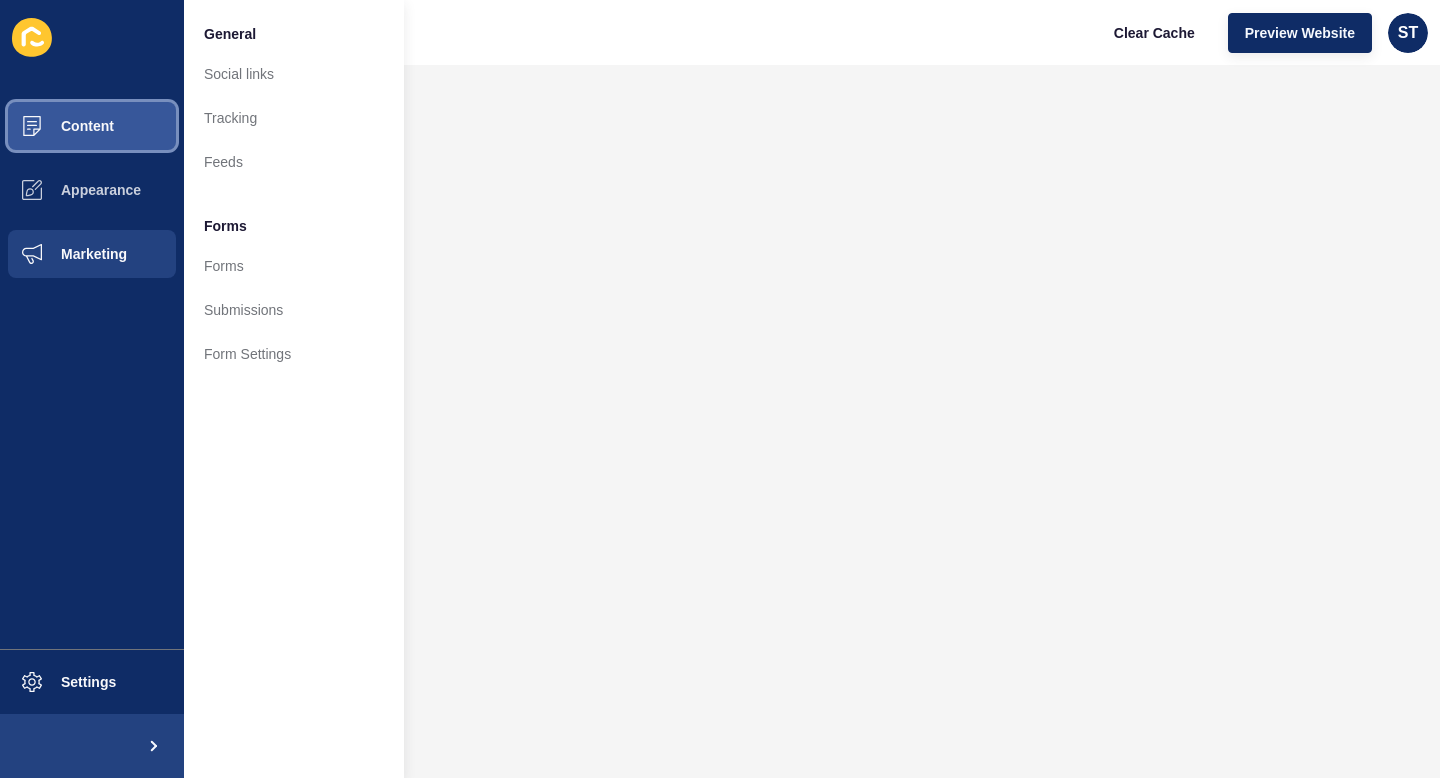 click on "Content" at bounding box center (92, 126) 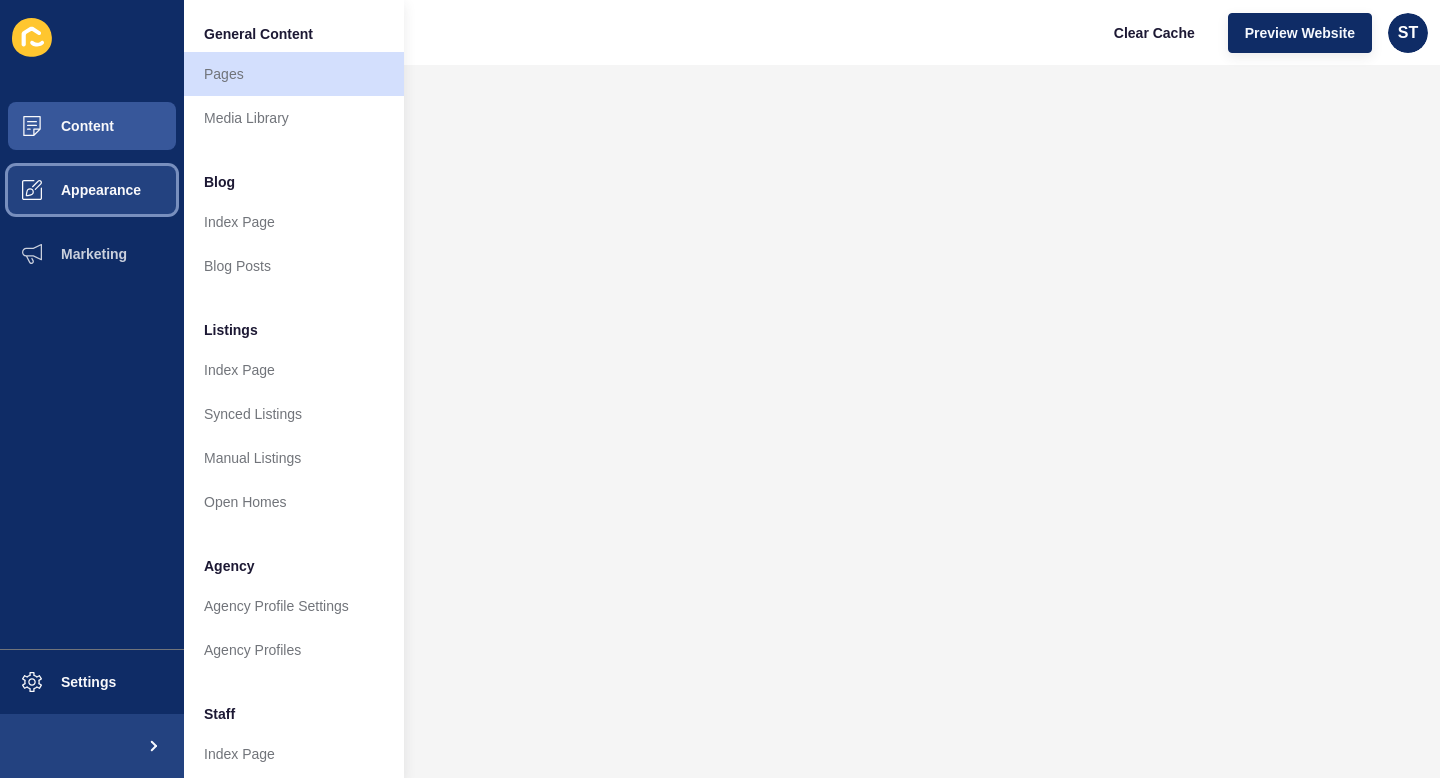 click on "Appearance" at bounding box center (92, 190) 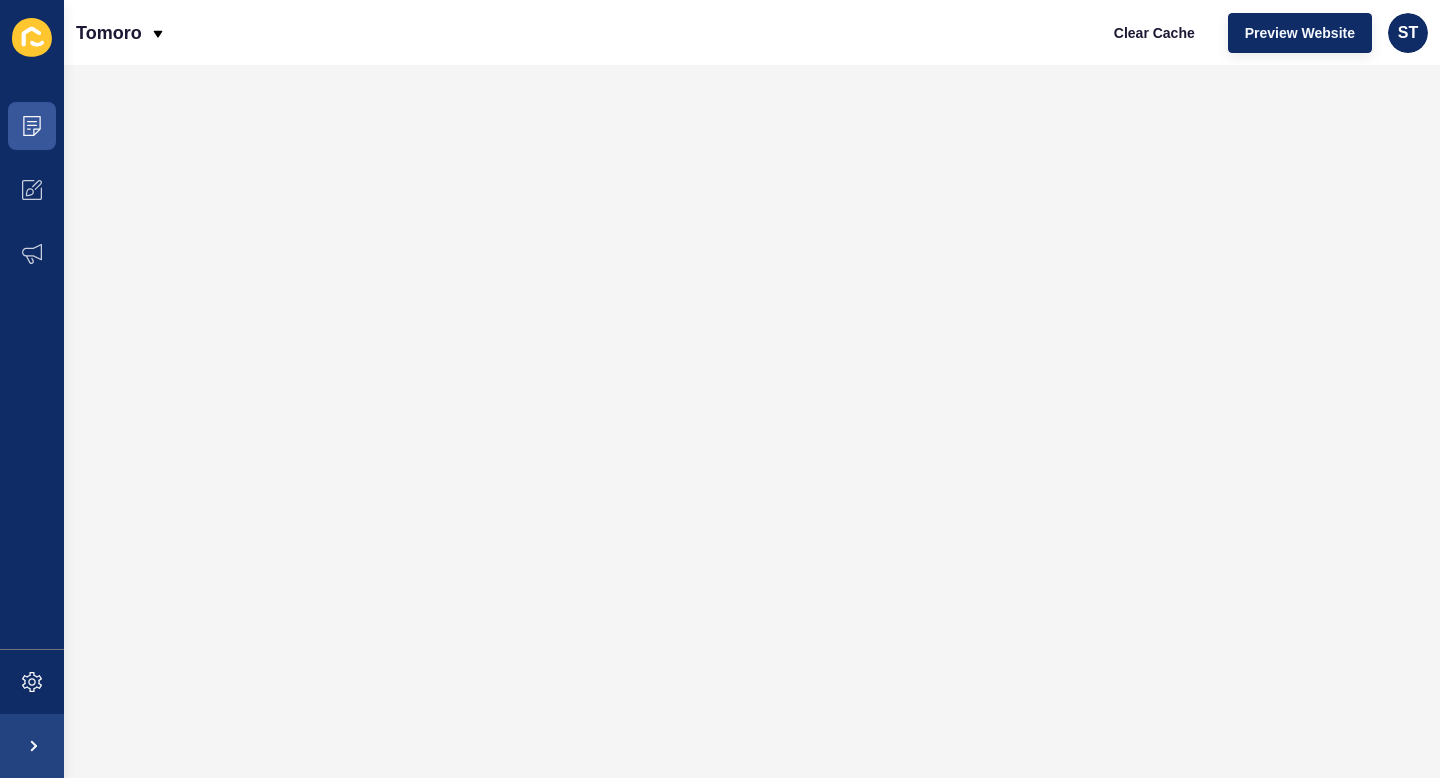 click at bounding box center [32, 38] 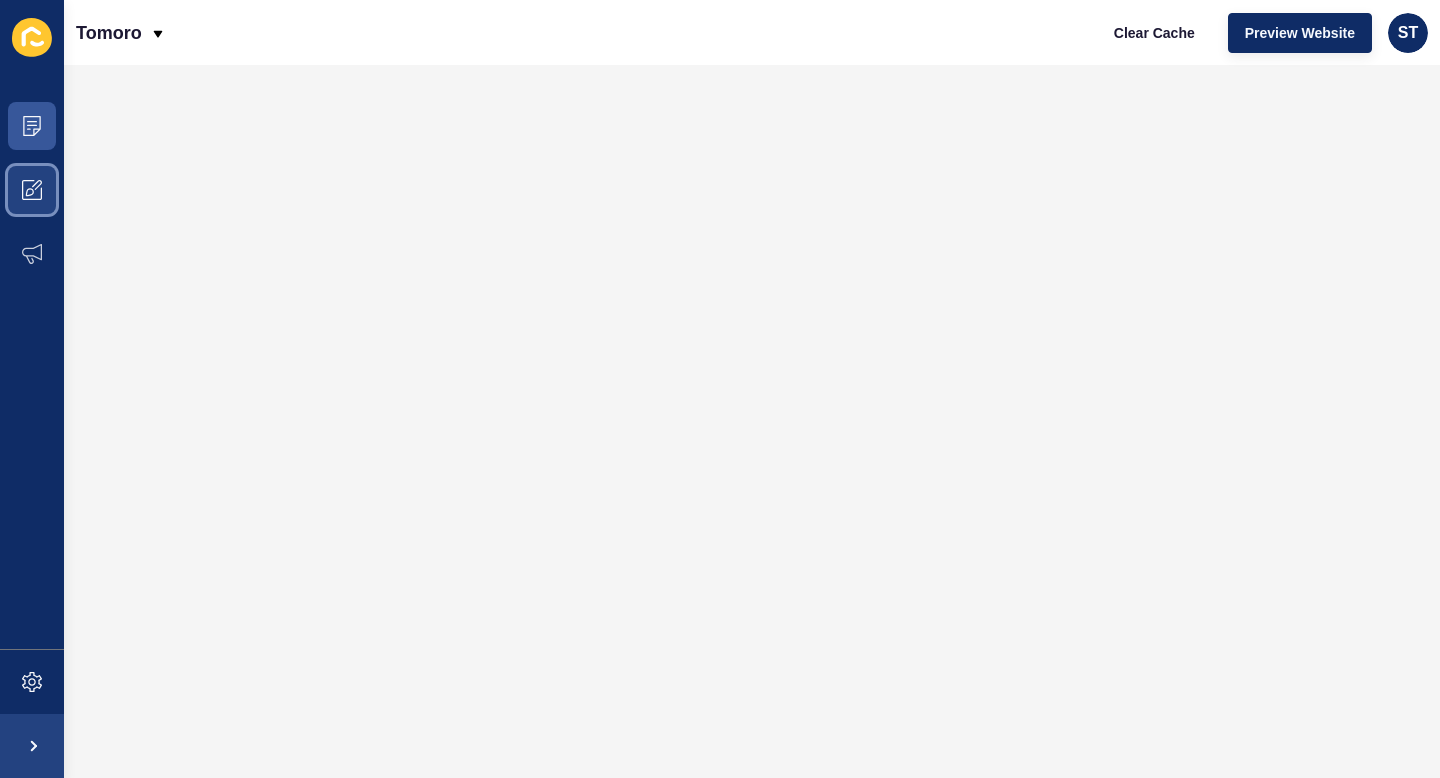 click at bounding box center [32, 190] 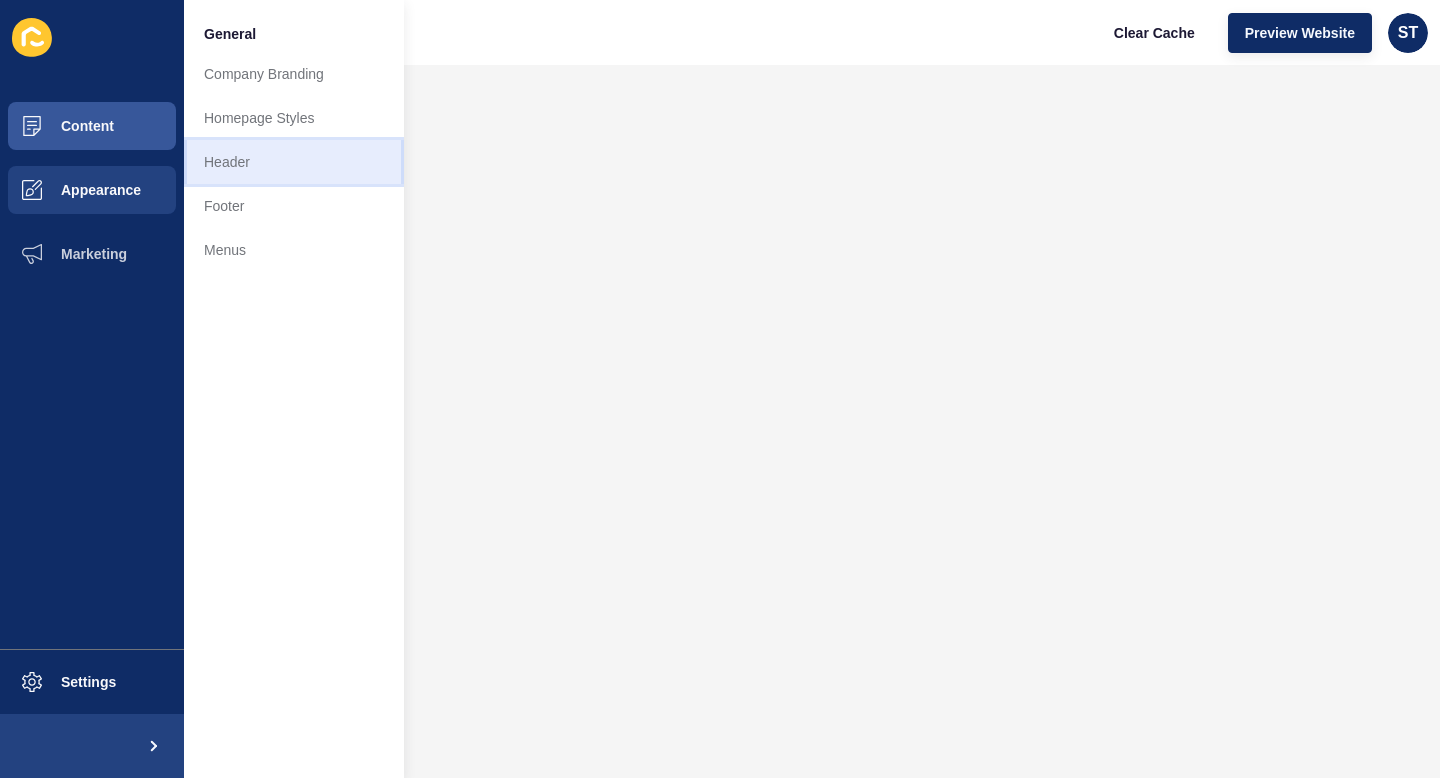 click on "Header" at bounding box center (294, 162) 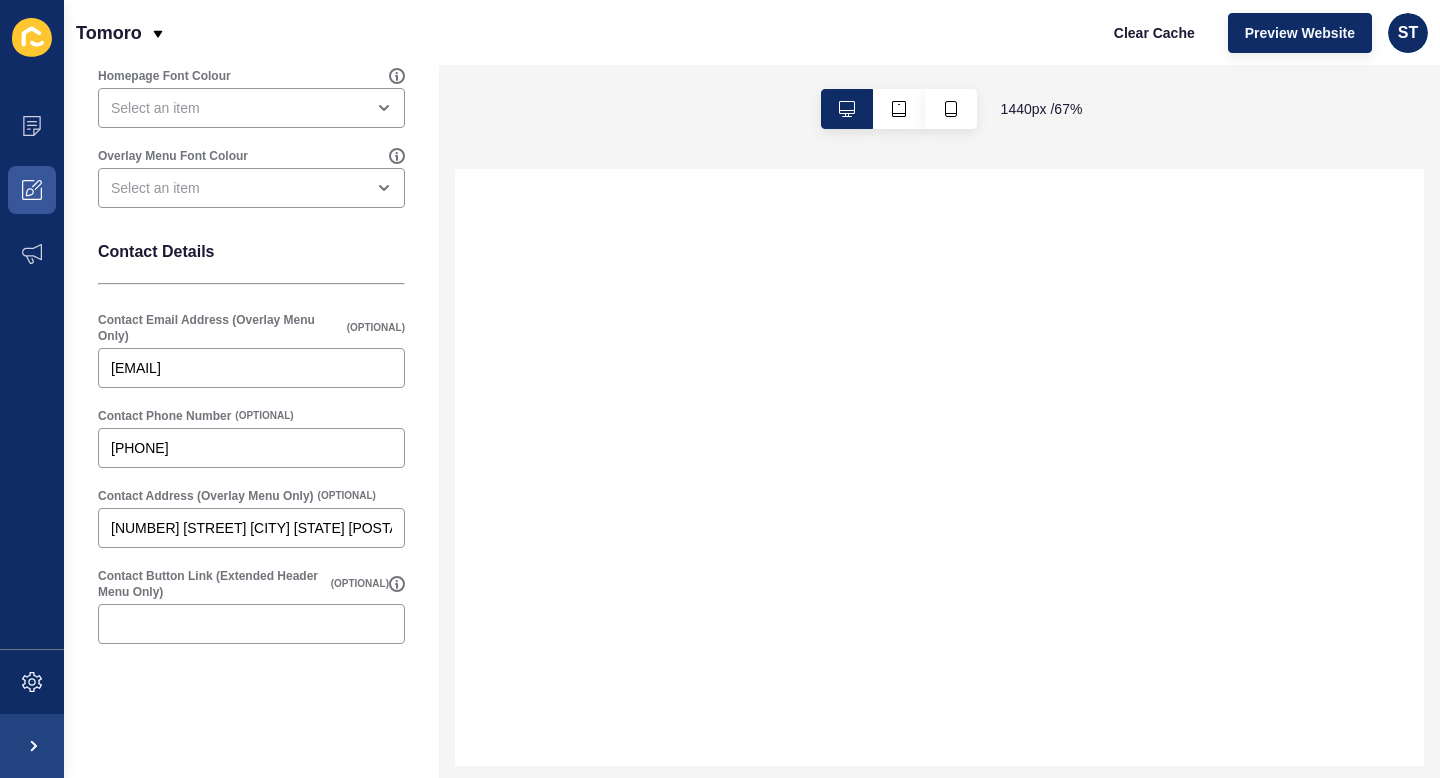 scroll, scrollTop: 0, scrollLeft: 0, axis: both 